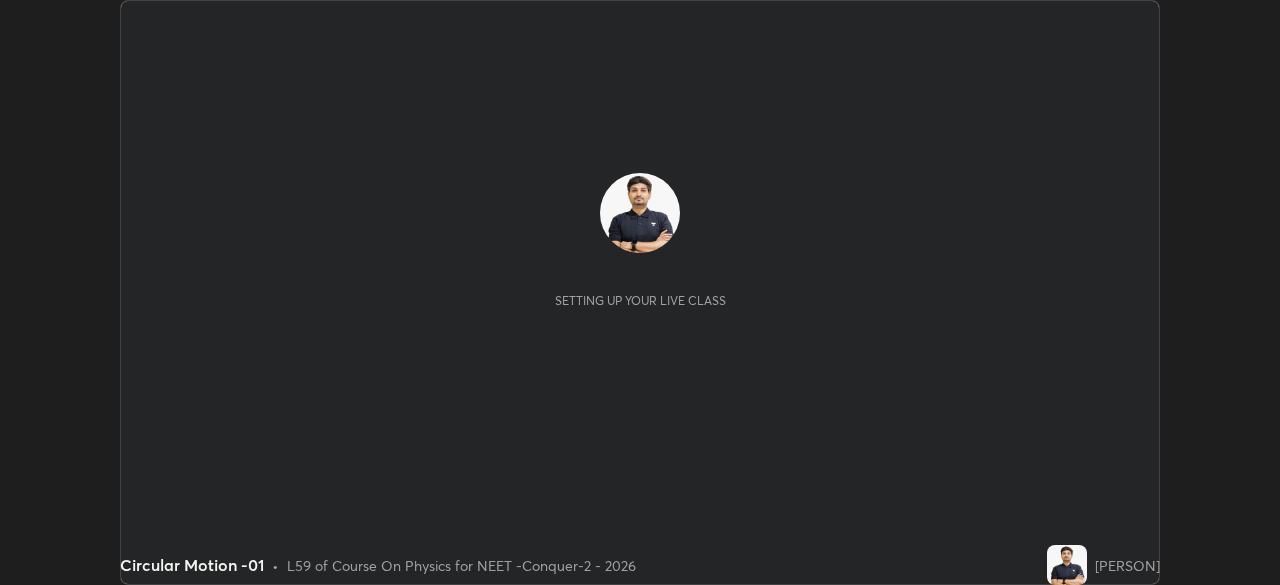 scroll, scrollTop: 0, scrollLeft: 0, axis: both 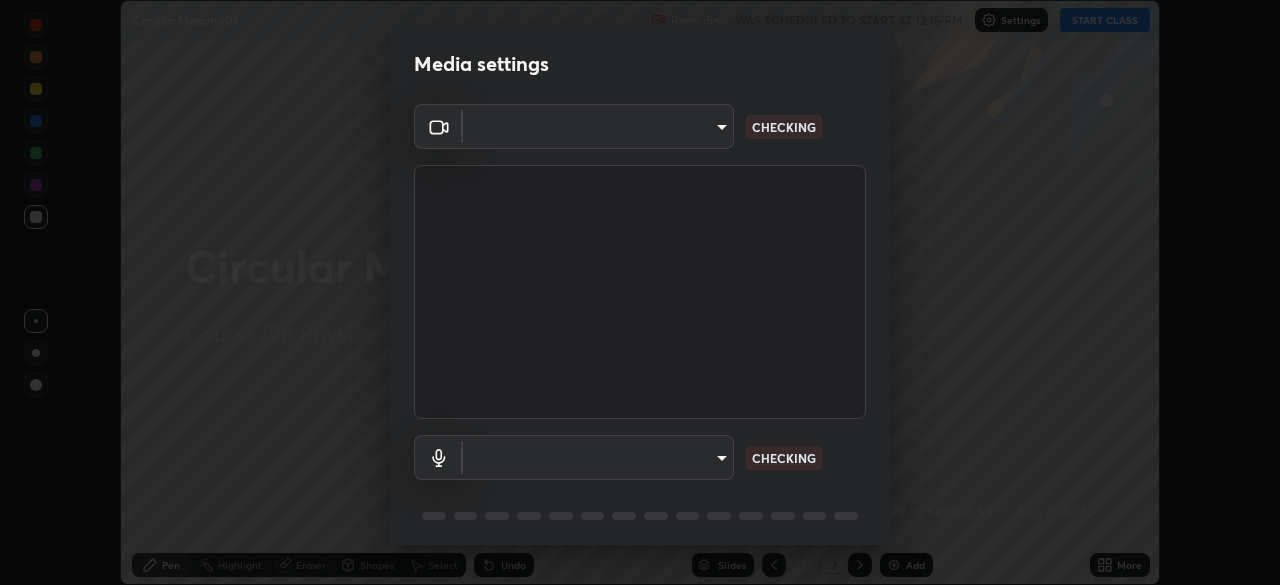 click on "Erase all Circular Motion -01 Recording WAS SCHEDULED TO START AT  12:15 PM Settings START CLASS Setting up your live class Circular Motion -01 • L59 of Course On Physics for NEET -Conquer-2 - 2026 [PERSON] Pen Highlight Eraser Shapes Select Undo Slides 2 / 2 Add More No doubts shared Encourage your learners to ask a doubt for better clarity Report an issue Reason for reporting Buffering Chat not working Audio - Video sync issue Educator video quality low ​ Attach an image Report Media settings ​ CHECKING ​ CHECKING 1 / 5 Next" at bounding box center (640, 292) 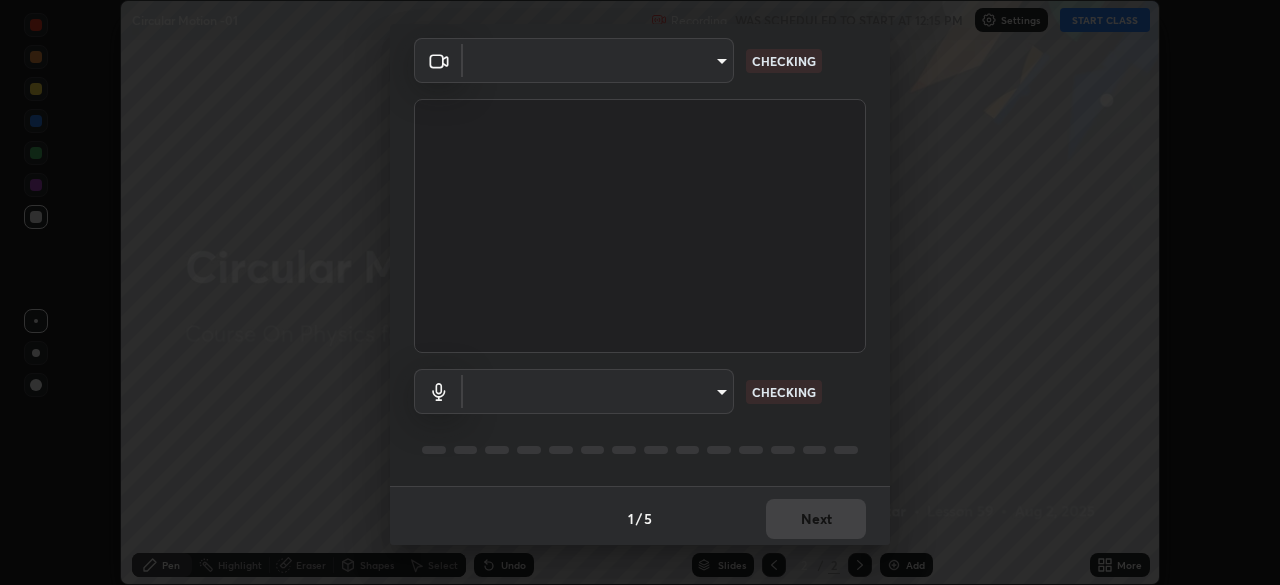 type on "ad23c5e1eec40c929e15baf649206283bee037f2ec2e6fc856d192bb2adaae55" 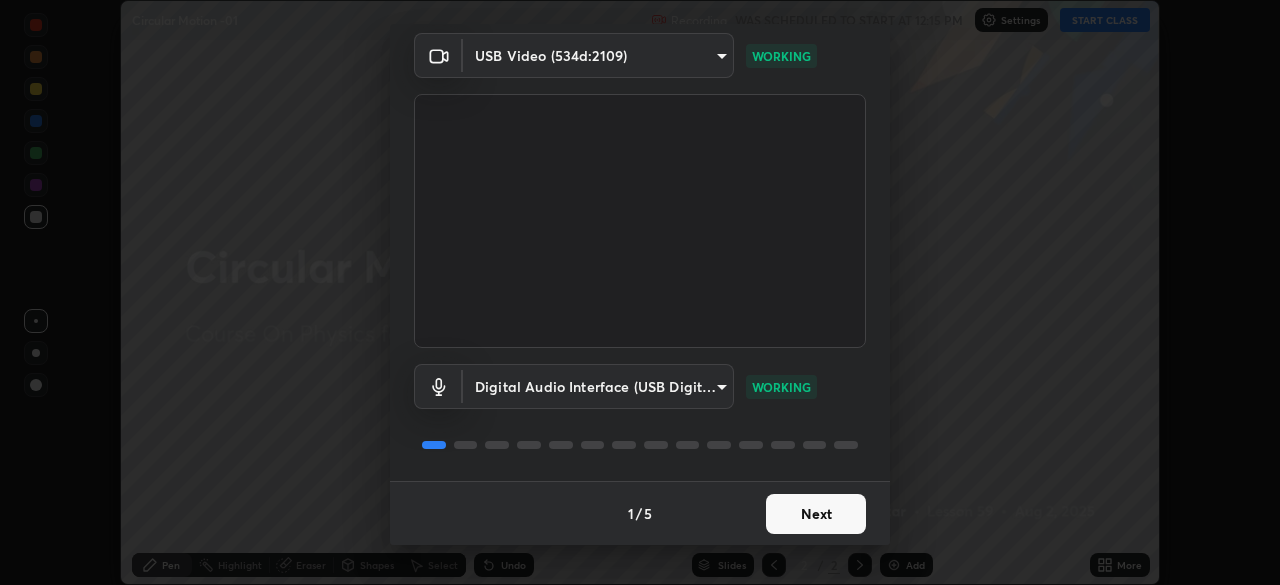 click on "Next" at bounding box center (816, 514) 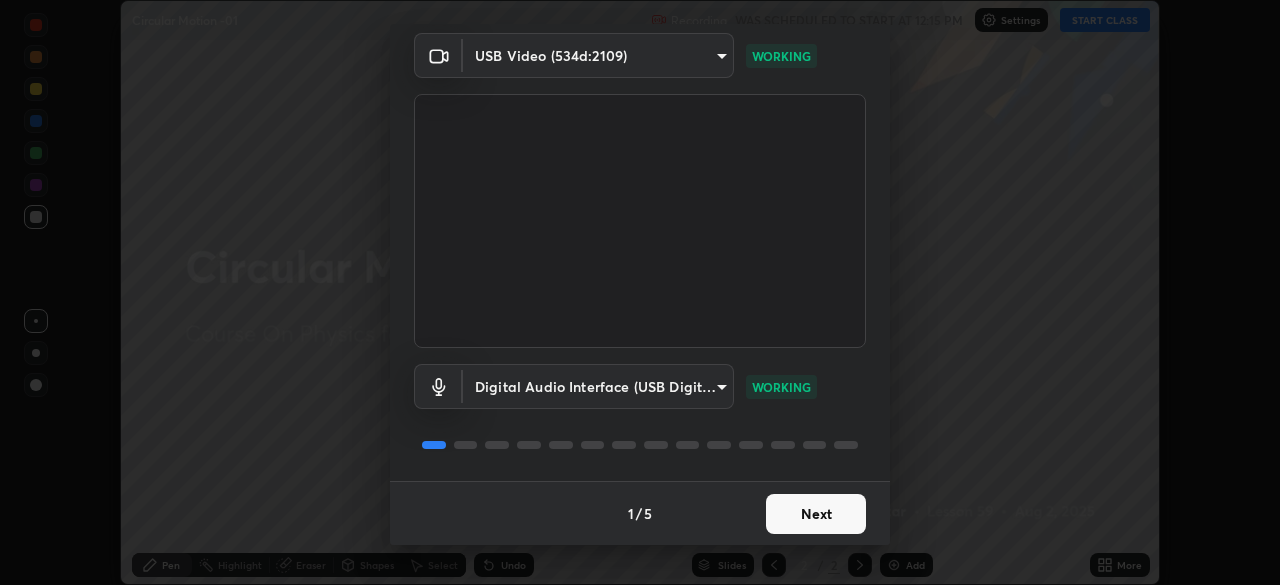 scroll, scrollTop: 0, scrollLeft: 0, axis: both 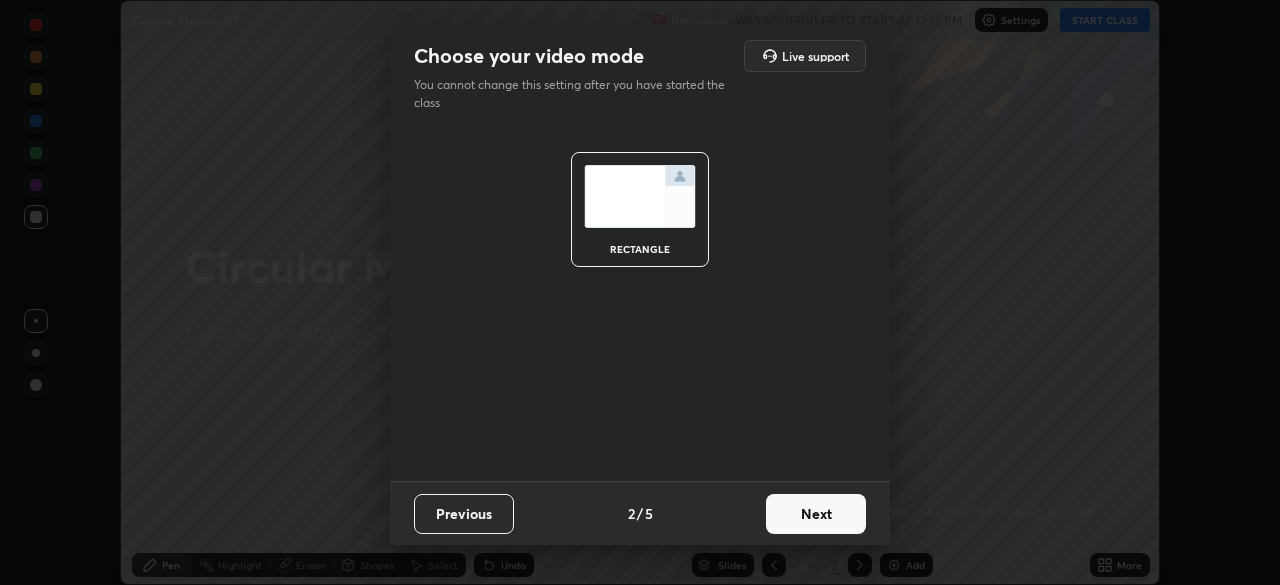 click on "Next" at bounding box center [816, 514] 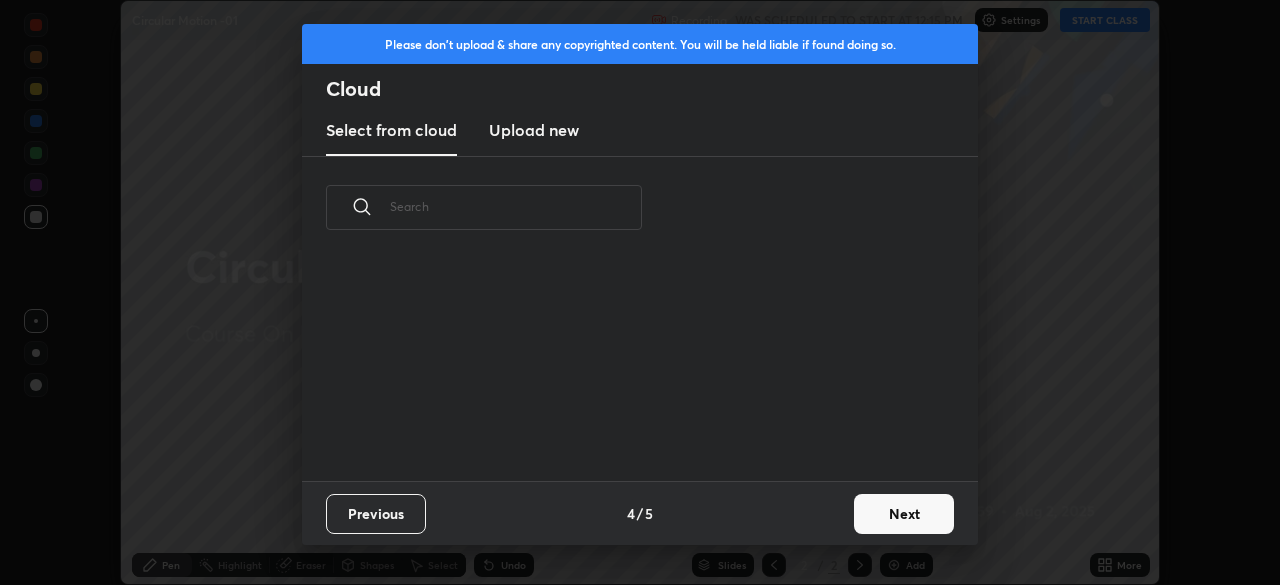 click on "Next" at bounding box center (904, 514) 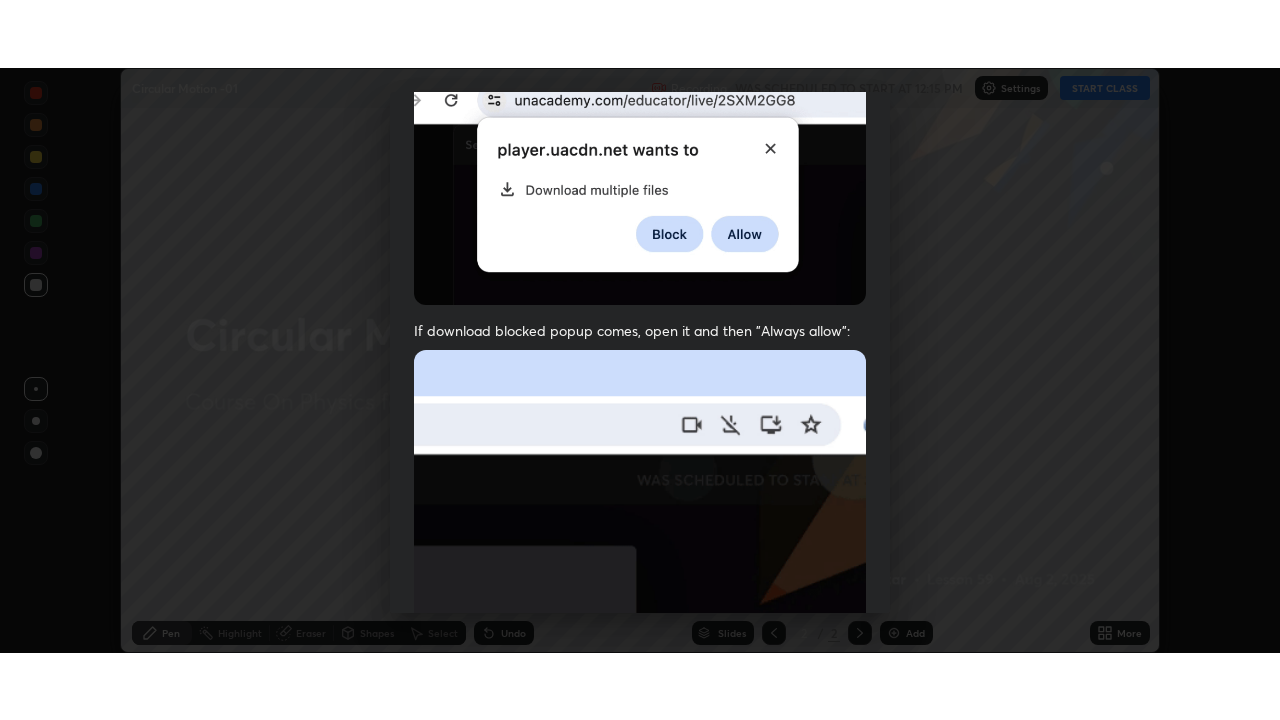scroll, scrollTop: 479, scrollLeft: 0, axis: vertical 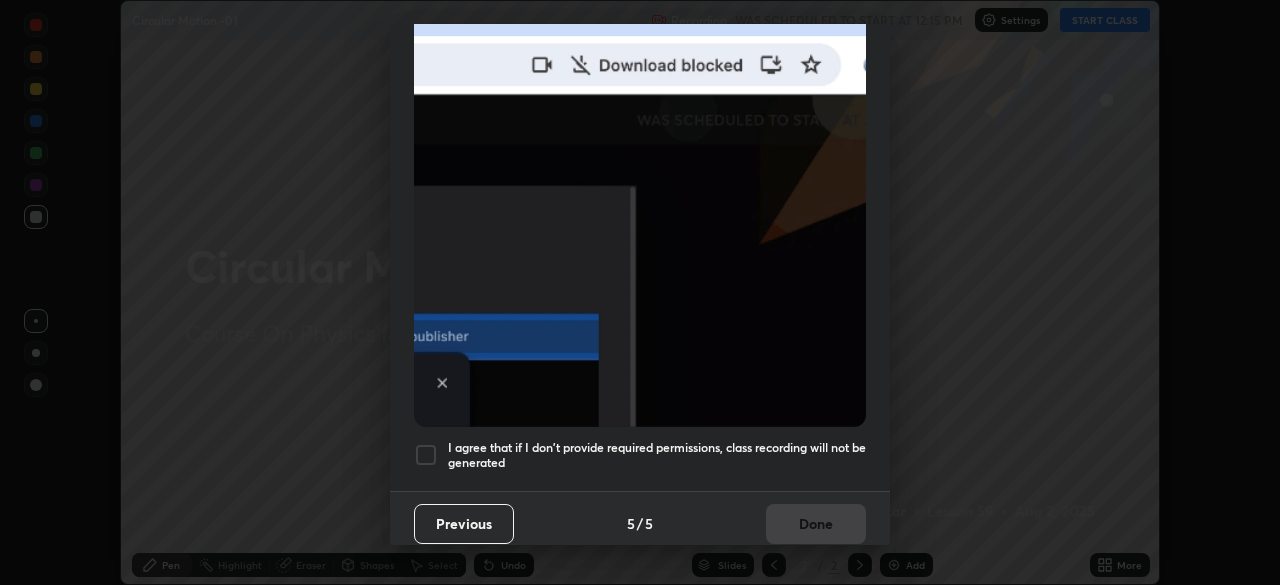 click on "I agree that if I don't provide required permissions, class recording will not be generated" at bounding box center [640, 455] 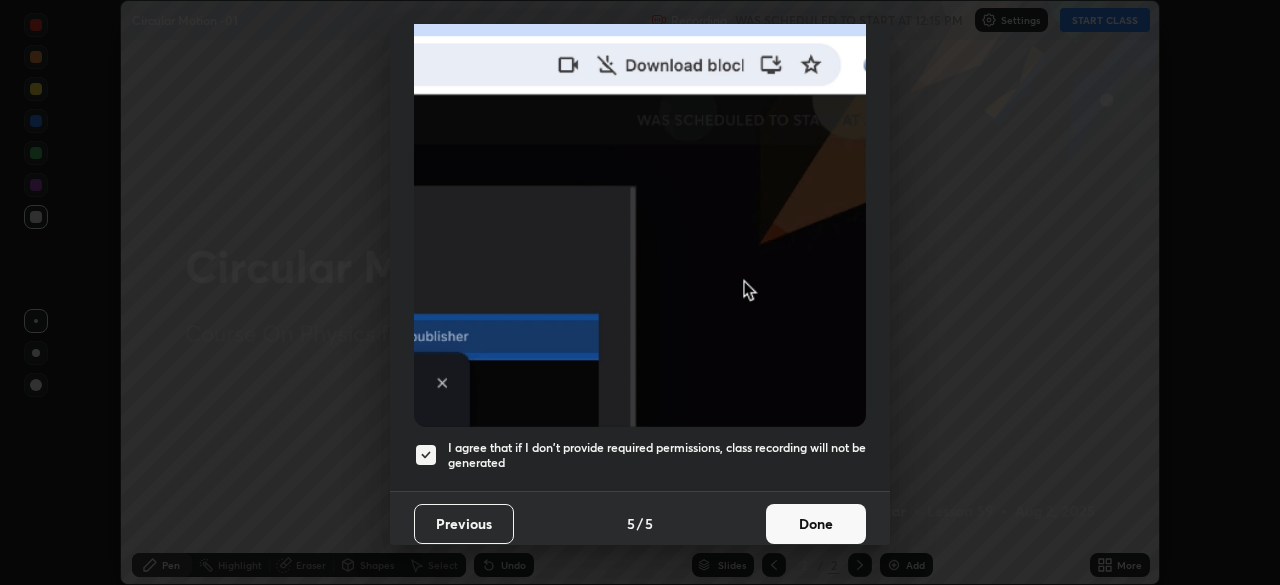 click on "Done" at bounding box center (816, 524) 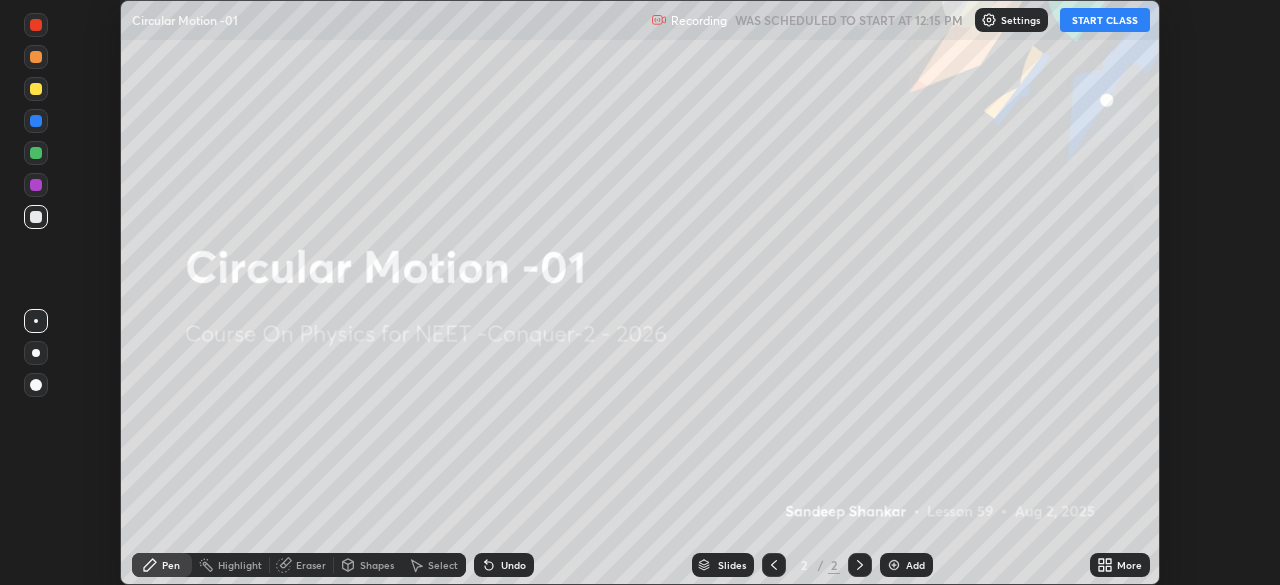 click on "More" at bounding box center [1129, 565] 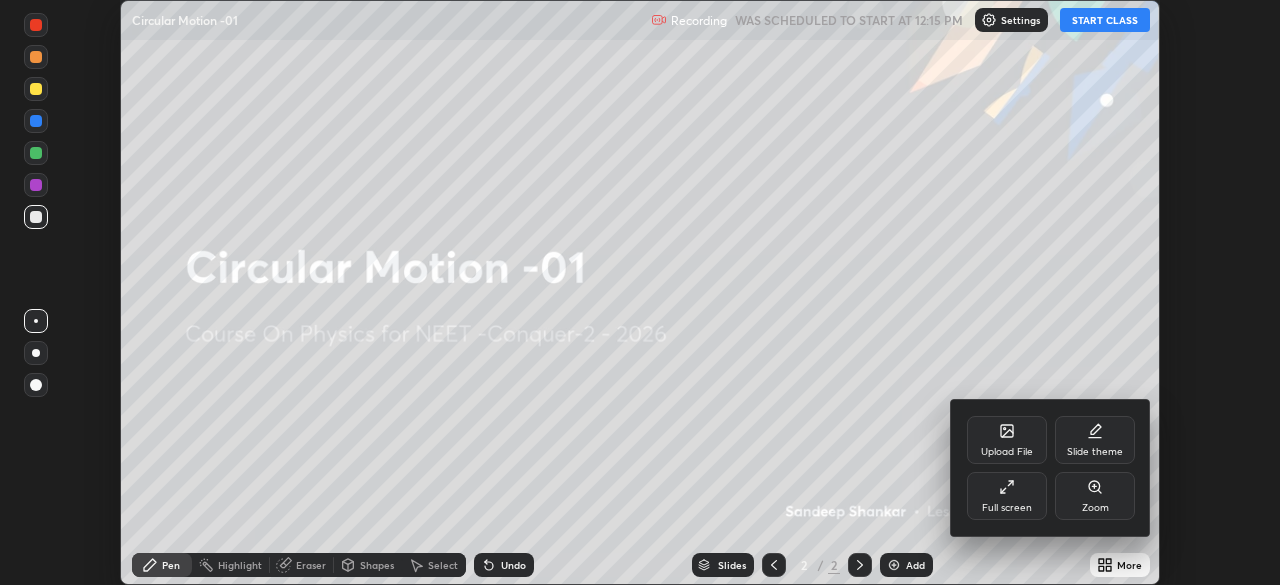 click on "Full screen" at bounding box center [1007, 496] 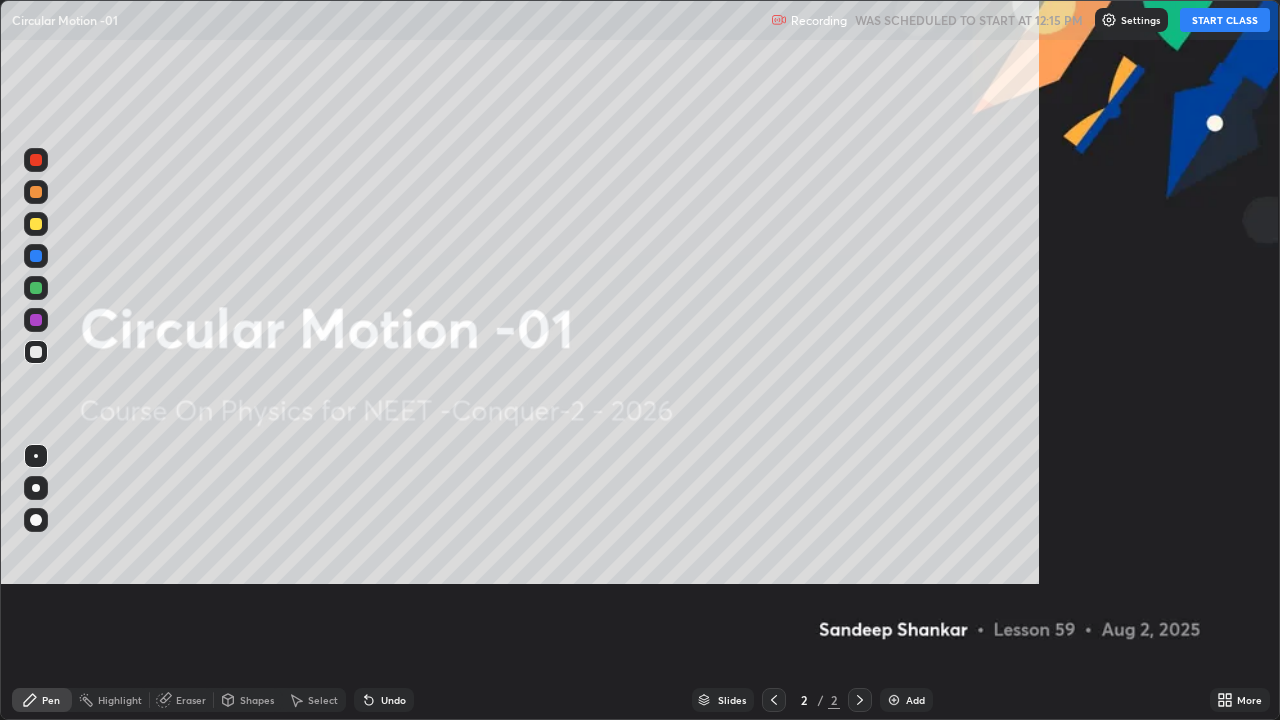 scroll, scrollTop: 99280, scrollLeft: 98720, axis: both 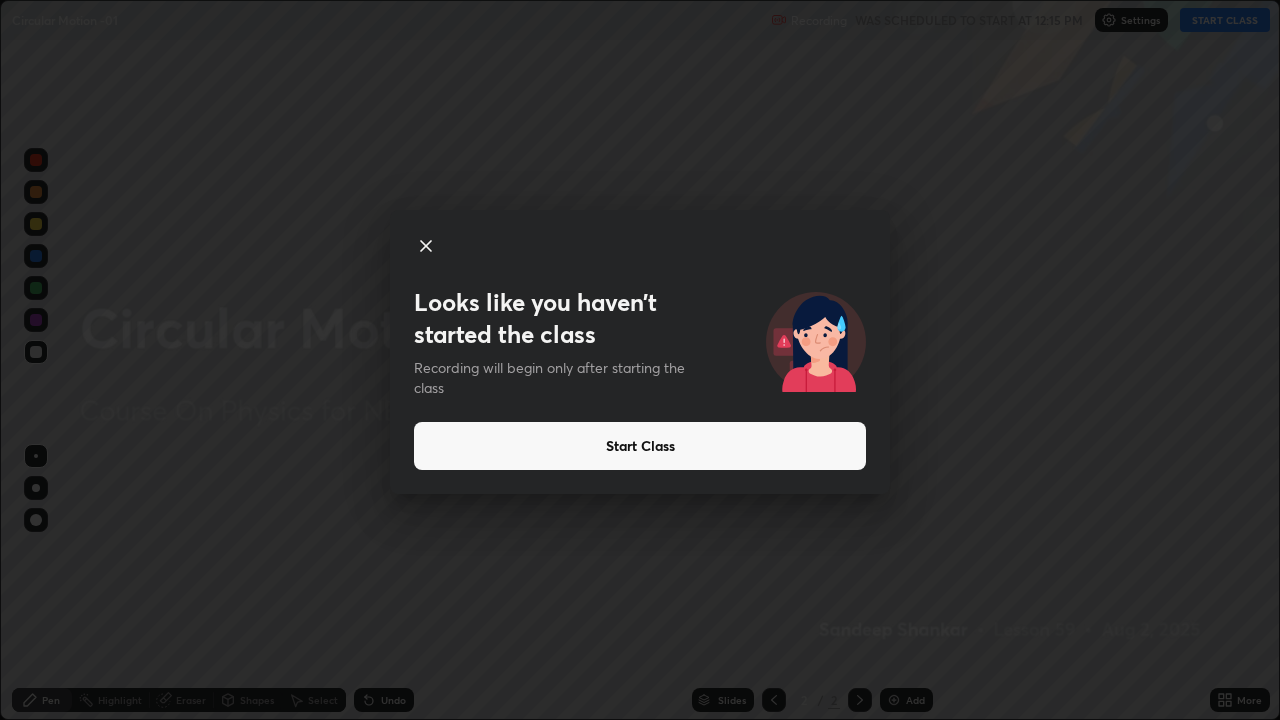 click on "Start Class" at bounding box center [640, 446] 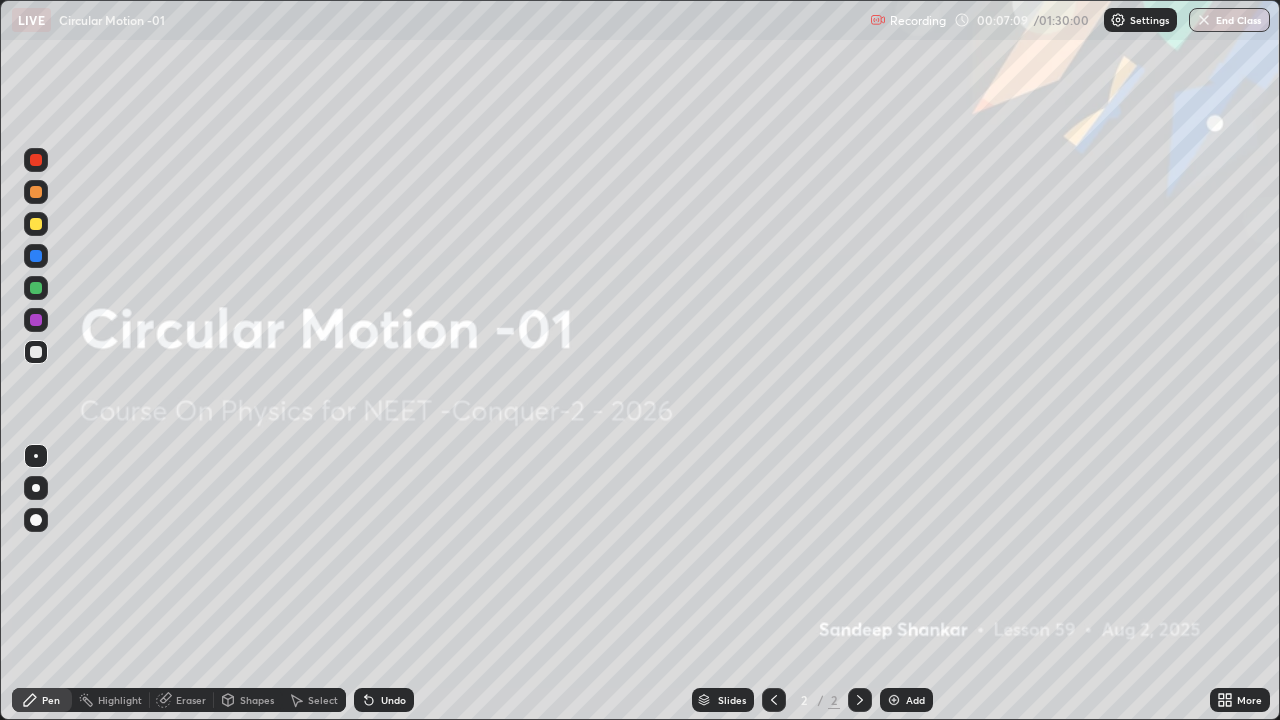 click at bounding box center [36, 224] 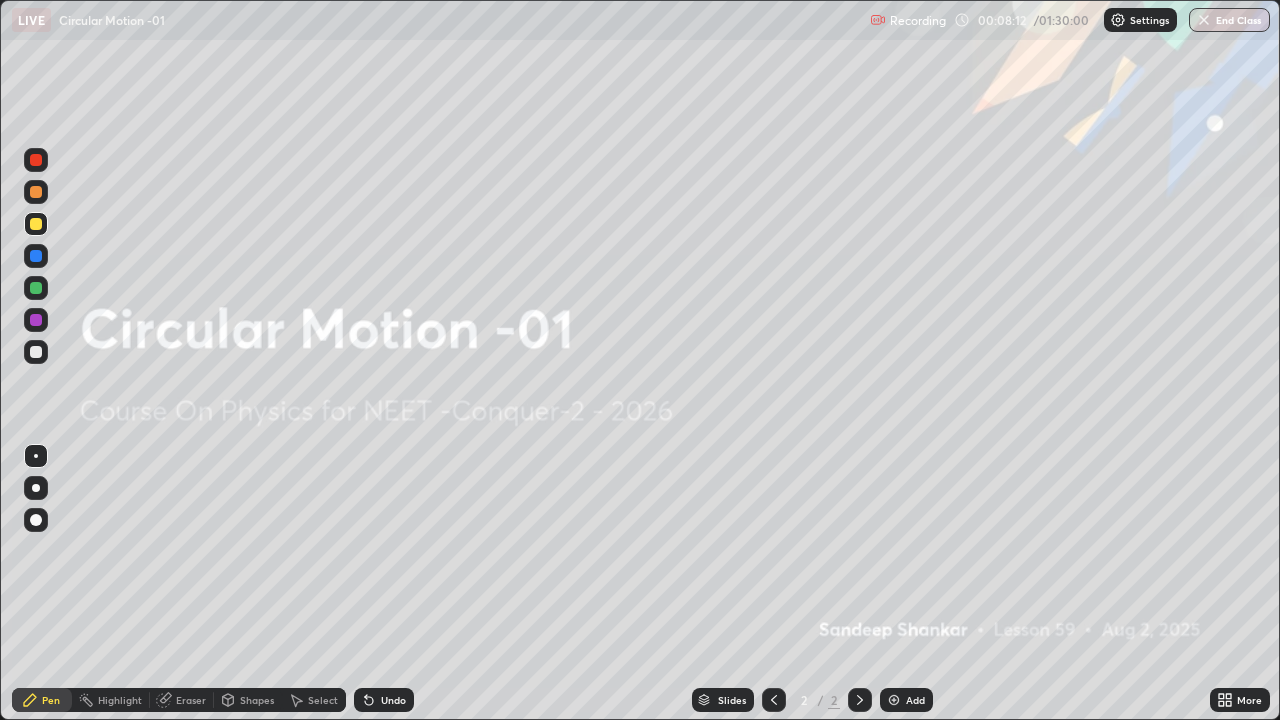 click at bounding box center (36, 256) 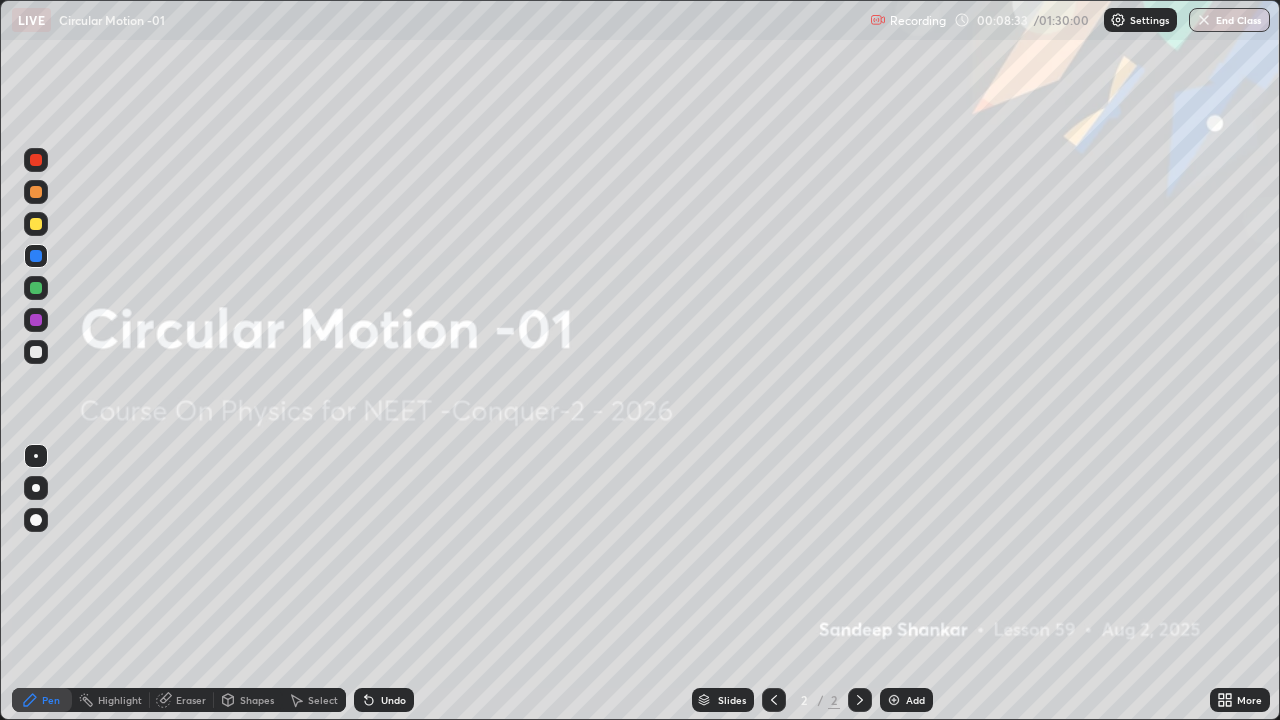 click at bounding box center (36, 224) 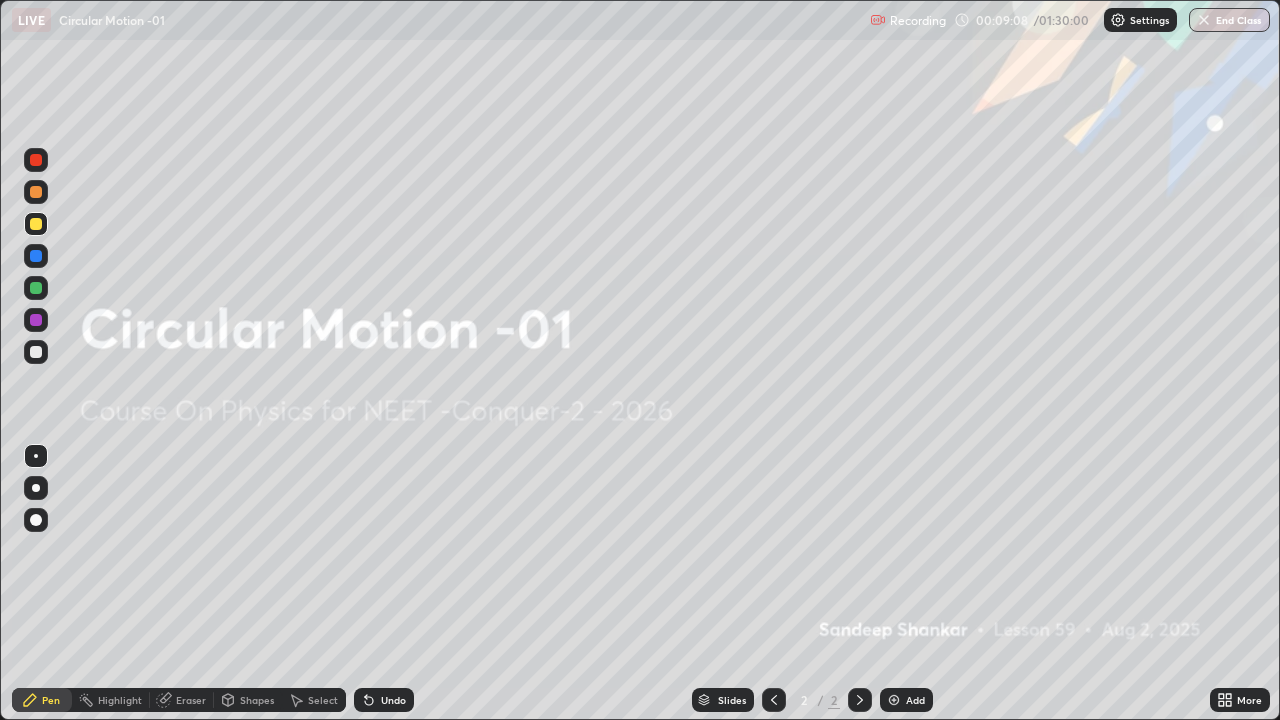 click at bounding box center (36, 256) 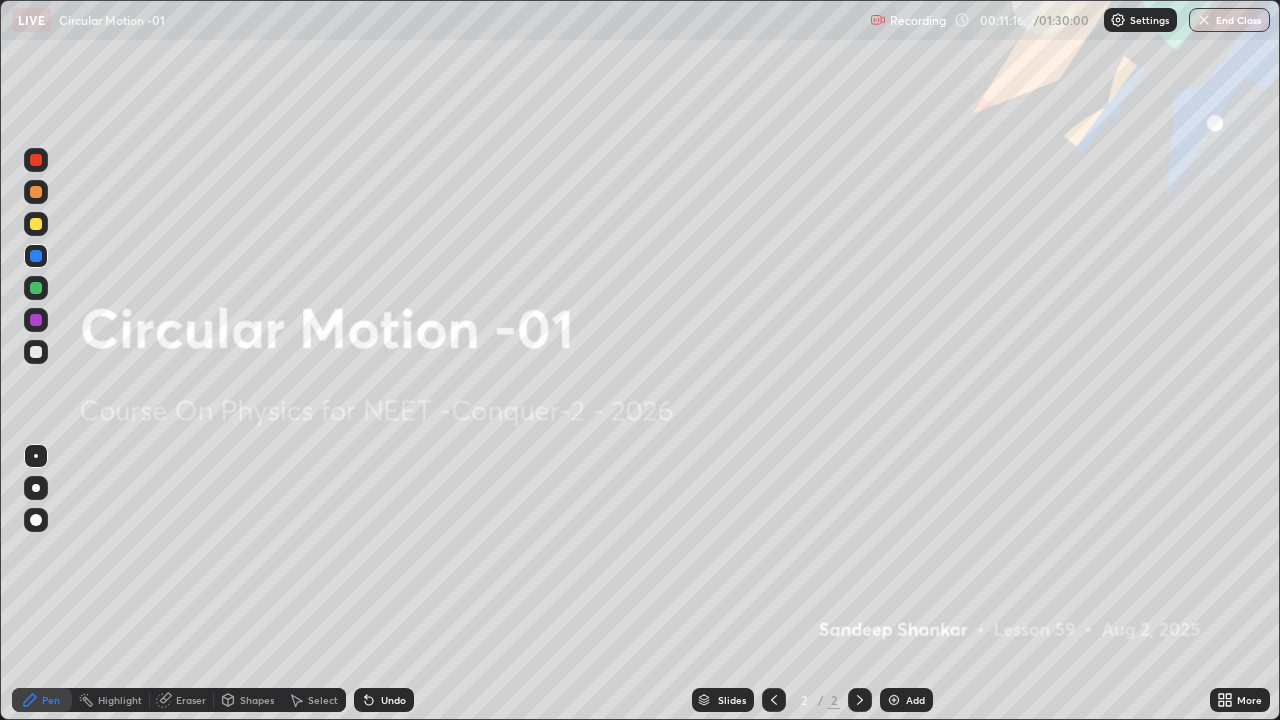 click on "Add" at bounding box center [906, 700] 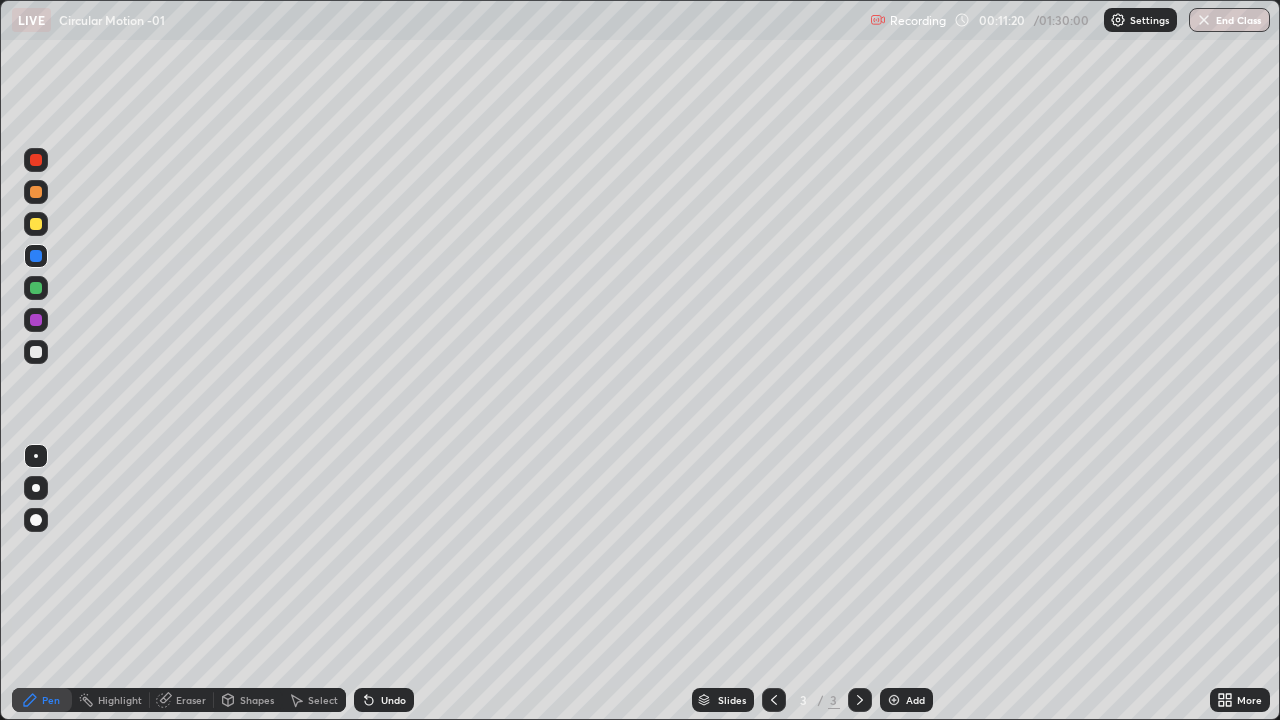 click at bounding box center [36, 224] 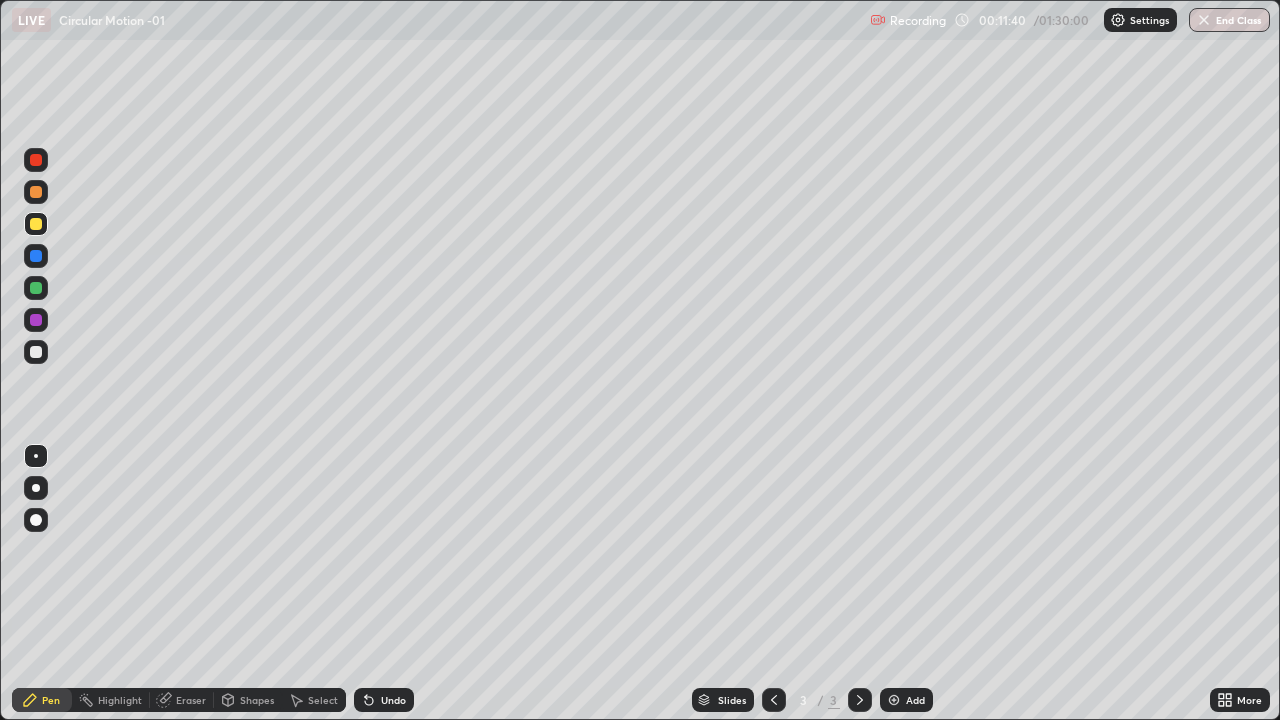 click 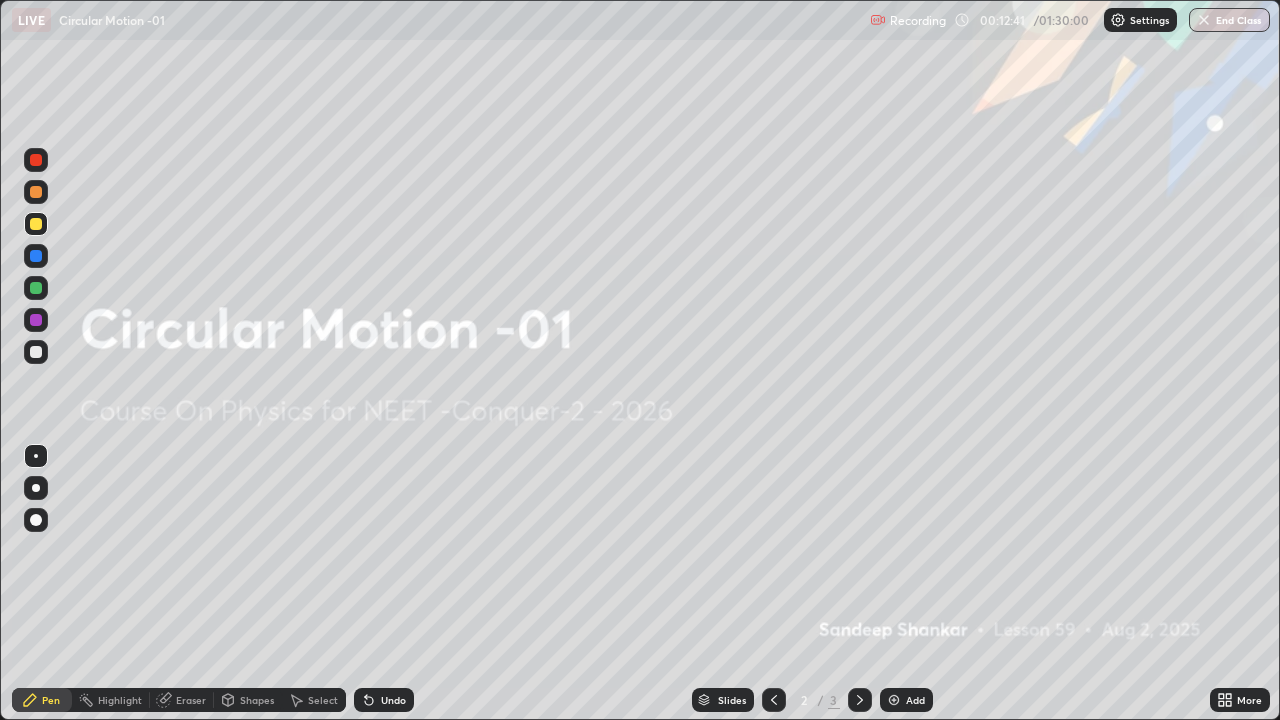 click 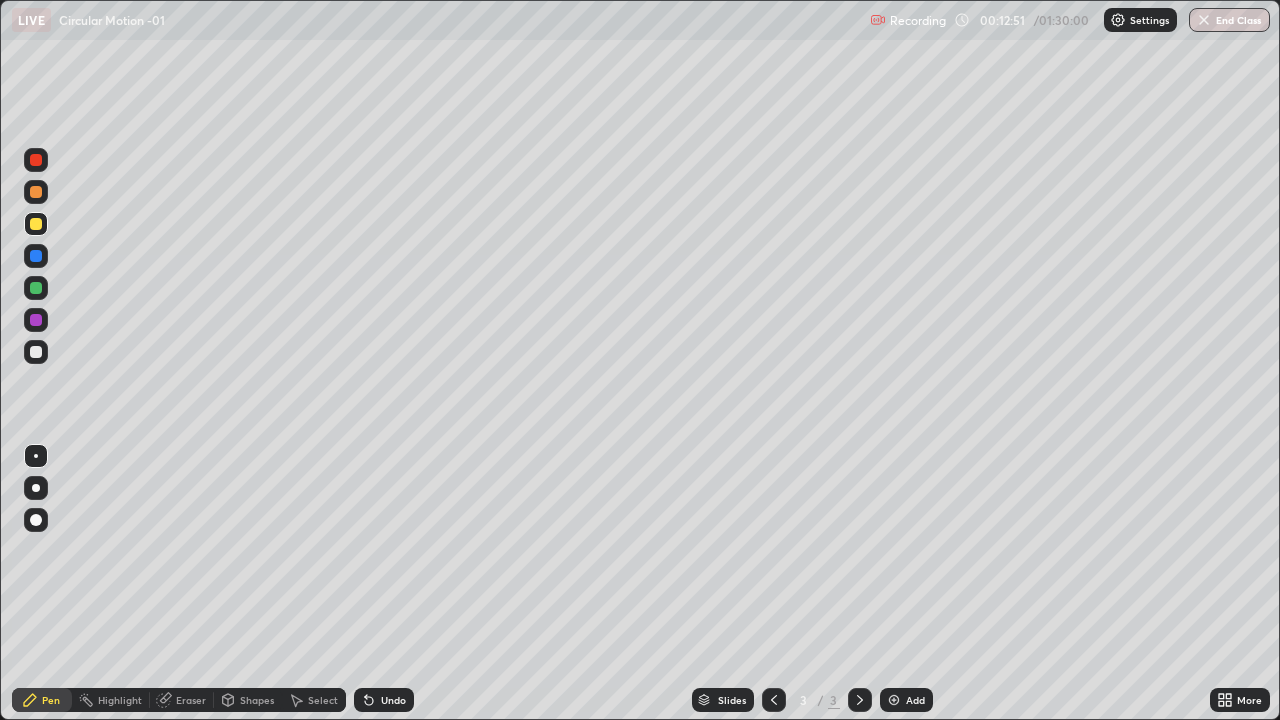 click at bounding box center [36, 352] 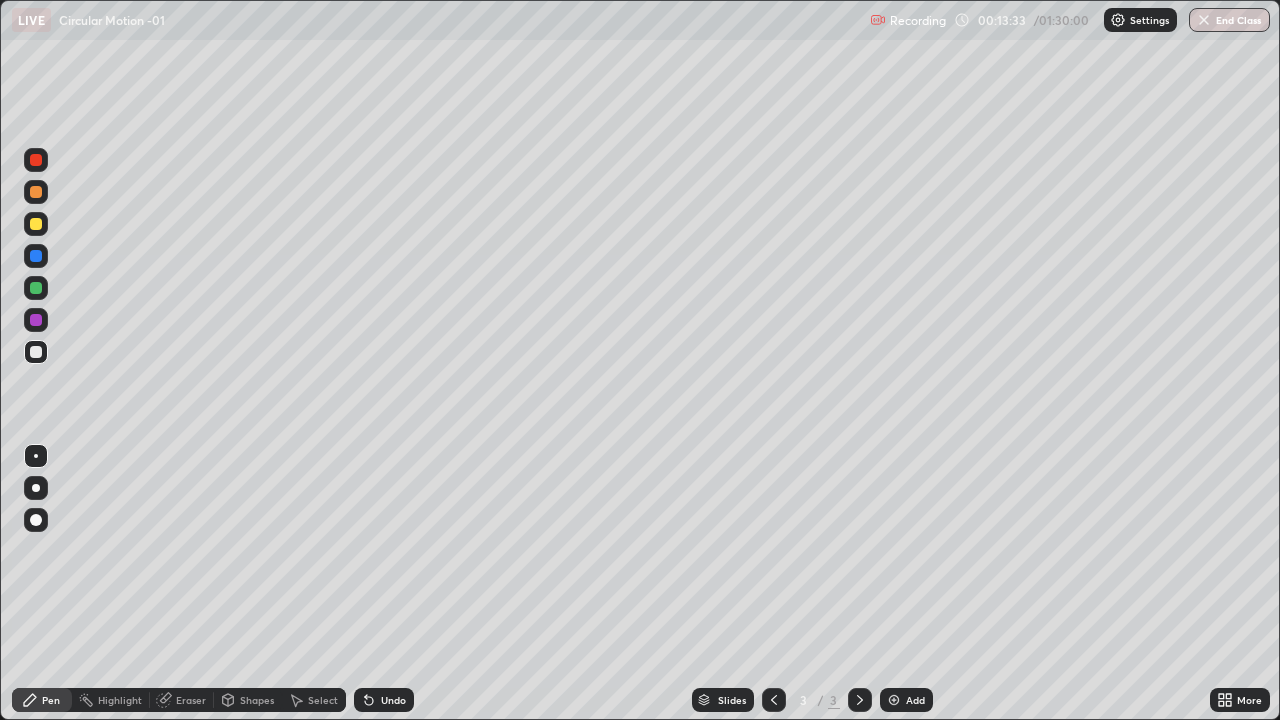 click at bounding box center (36, 256) 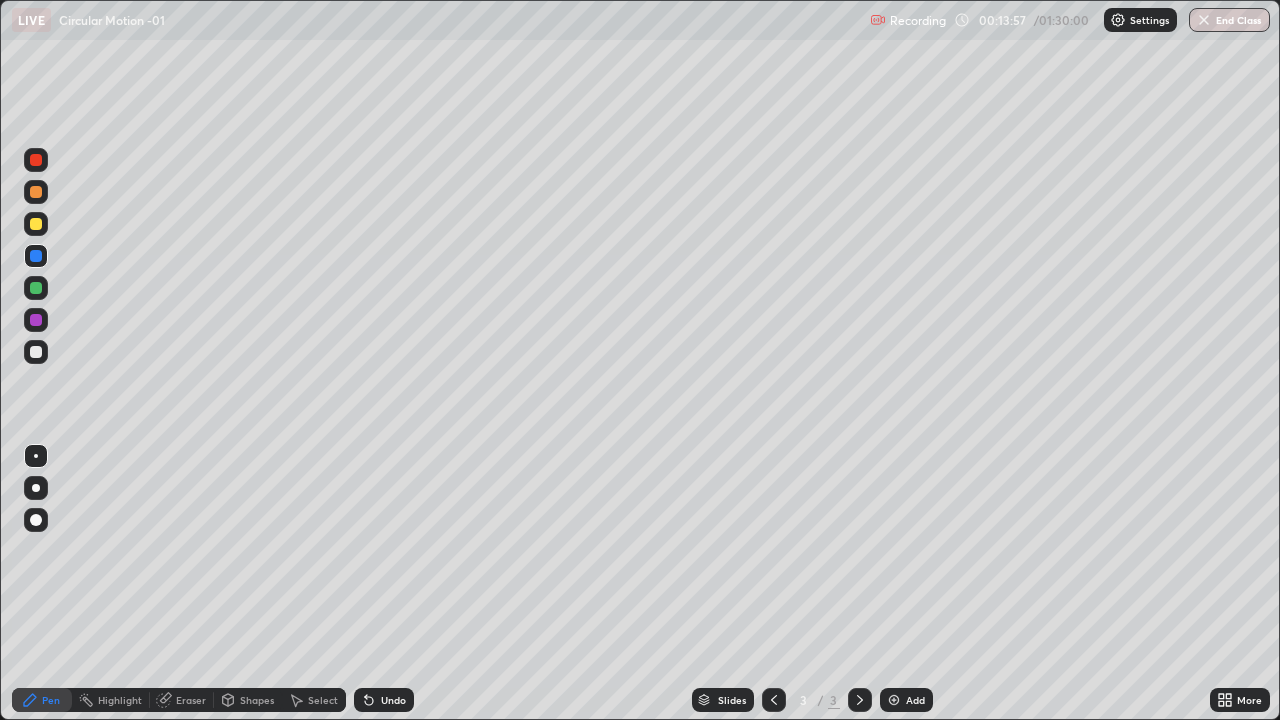 click at bounding box center [36, 352] 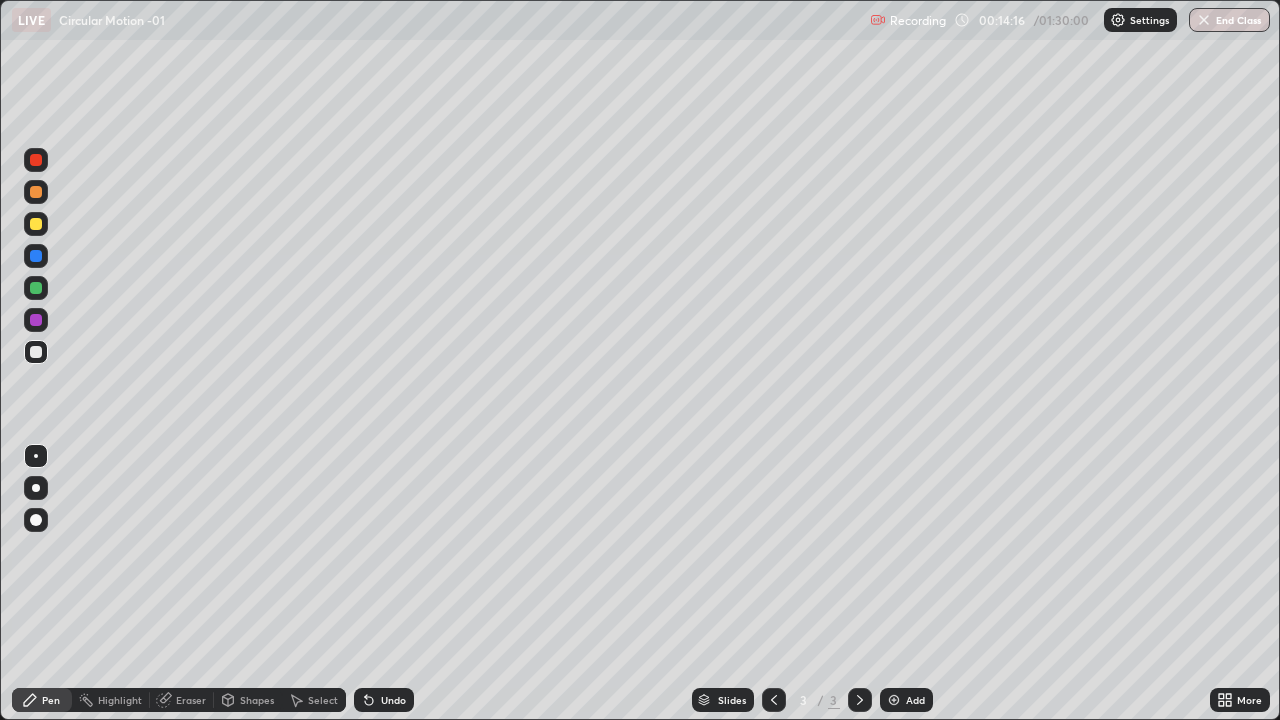 click at bounding box center (36, 320) 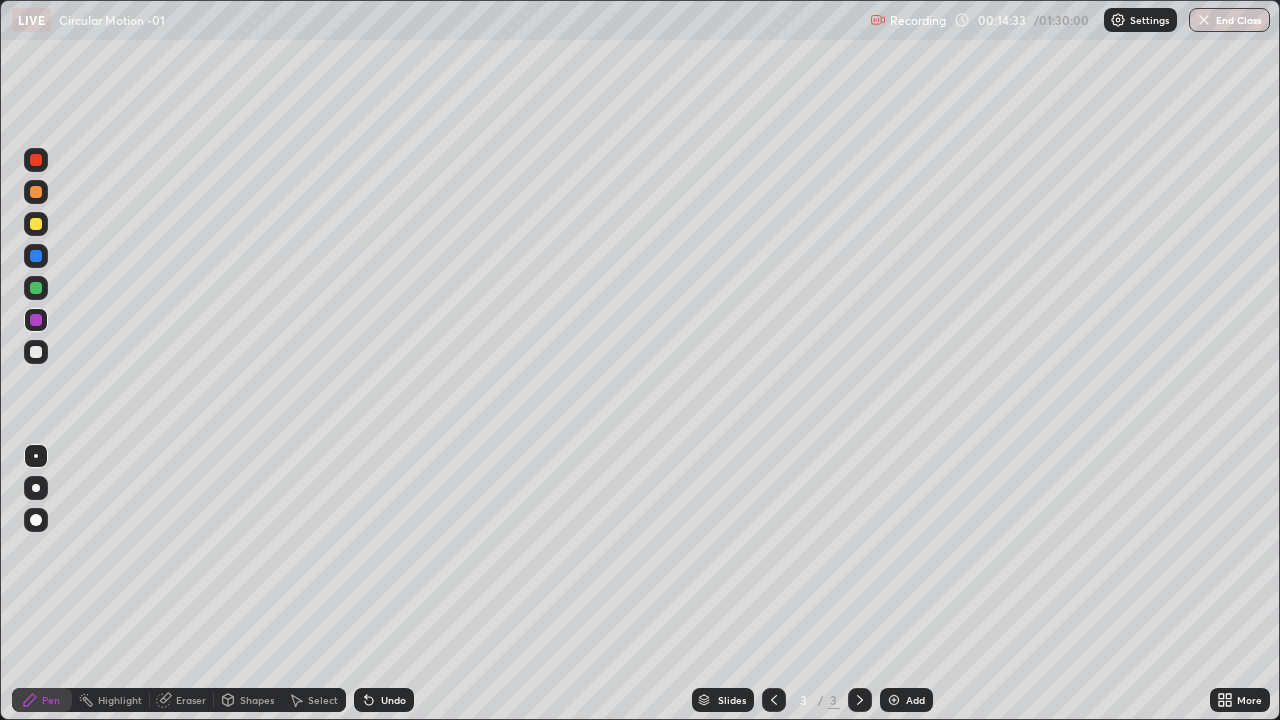 click at bounding box center [36, 352] 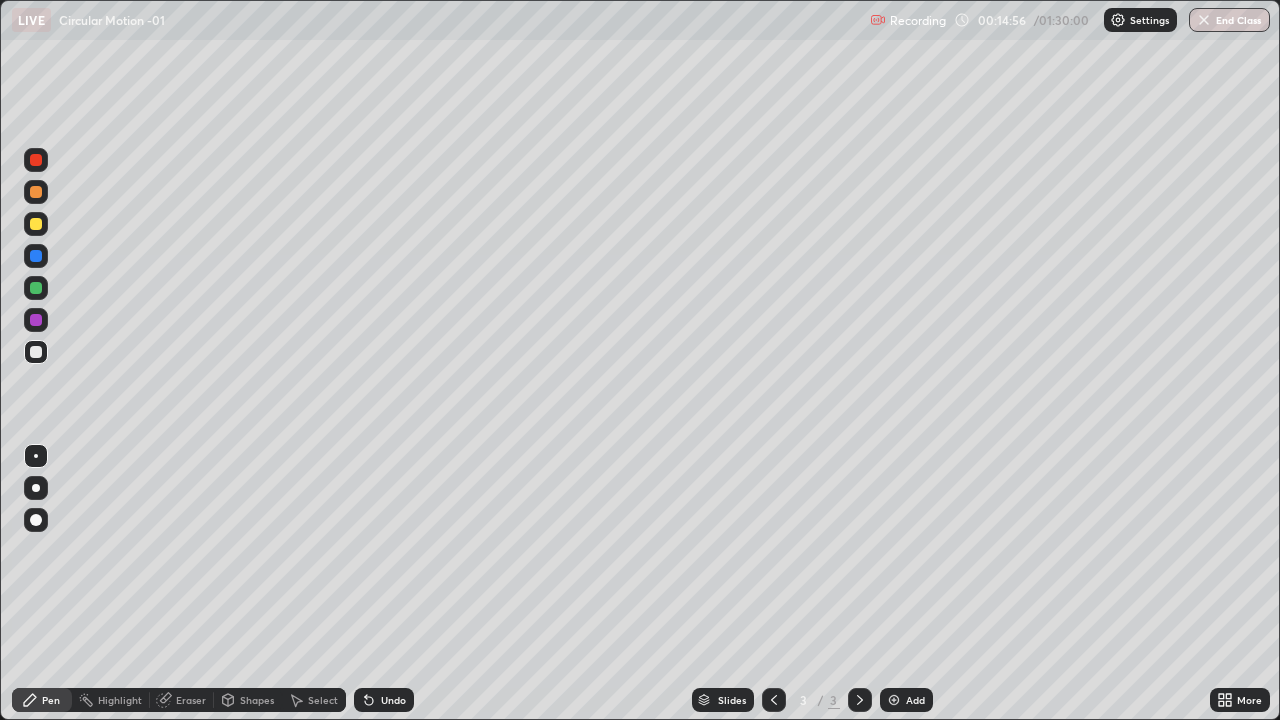 click at bounding box center [36, 224] 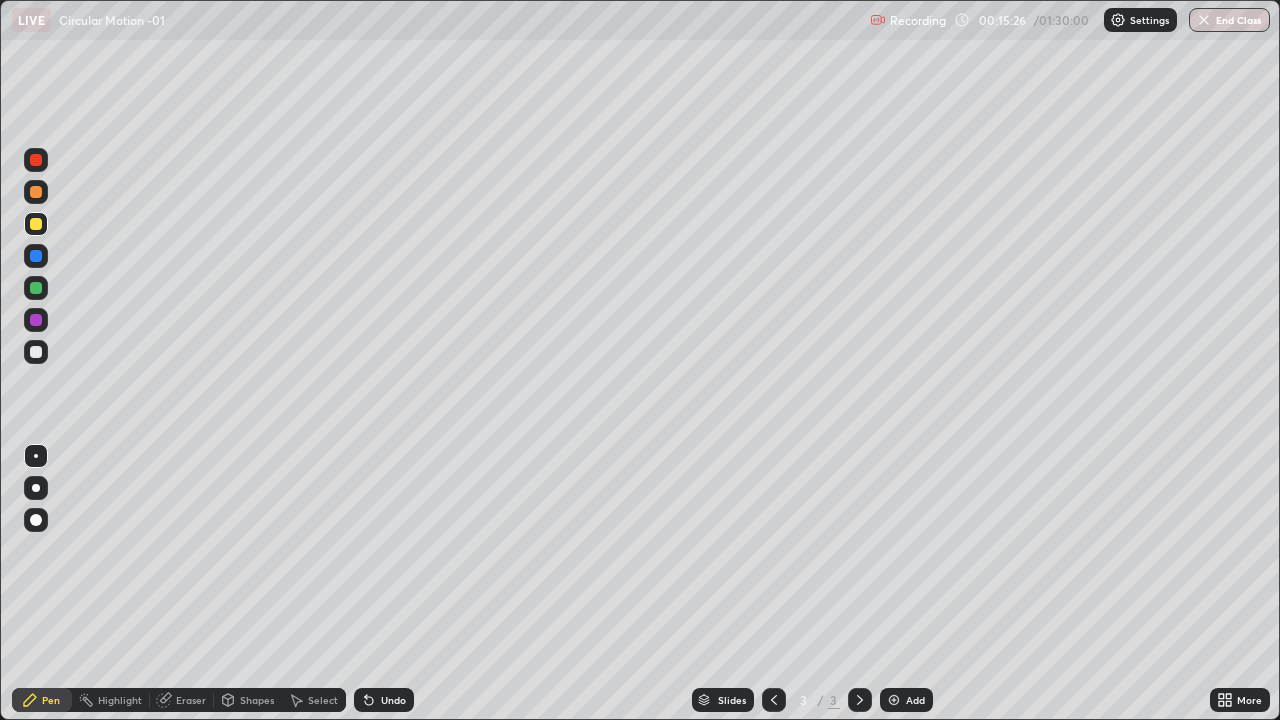 click at bounding box center [36, 352] 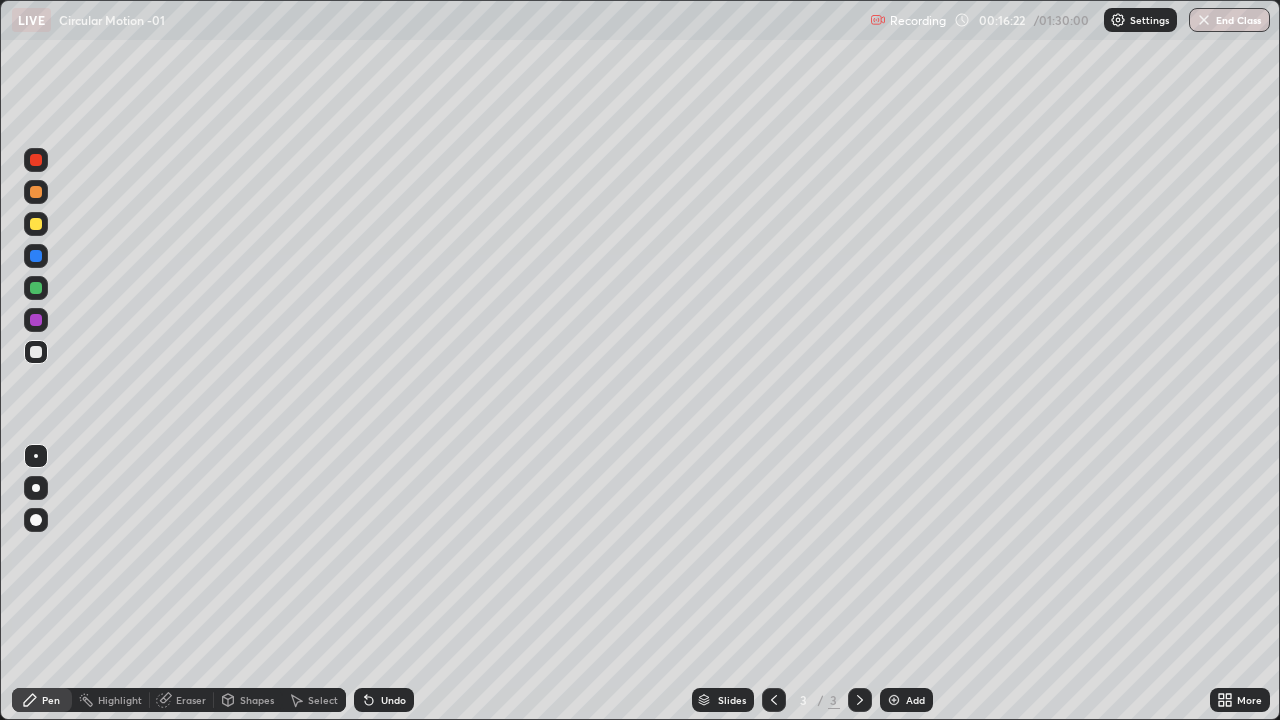 click on "Slides 3 / 3 Add" at bounding box center (812, 700) 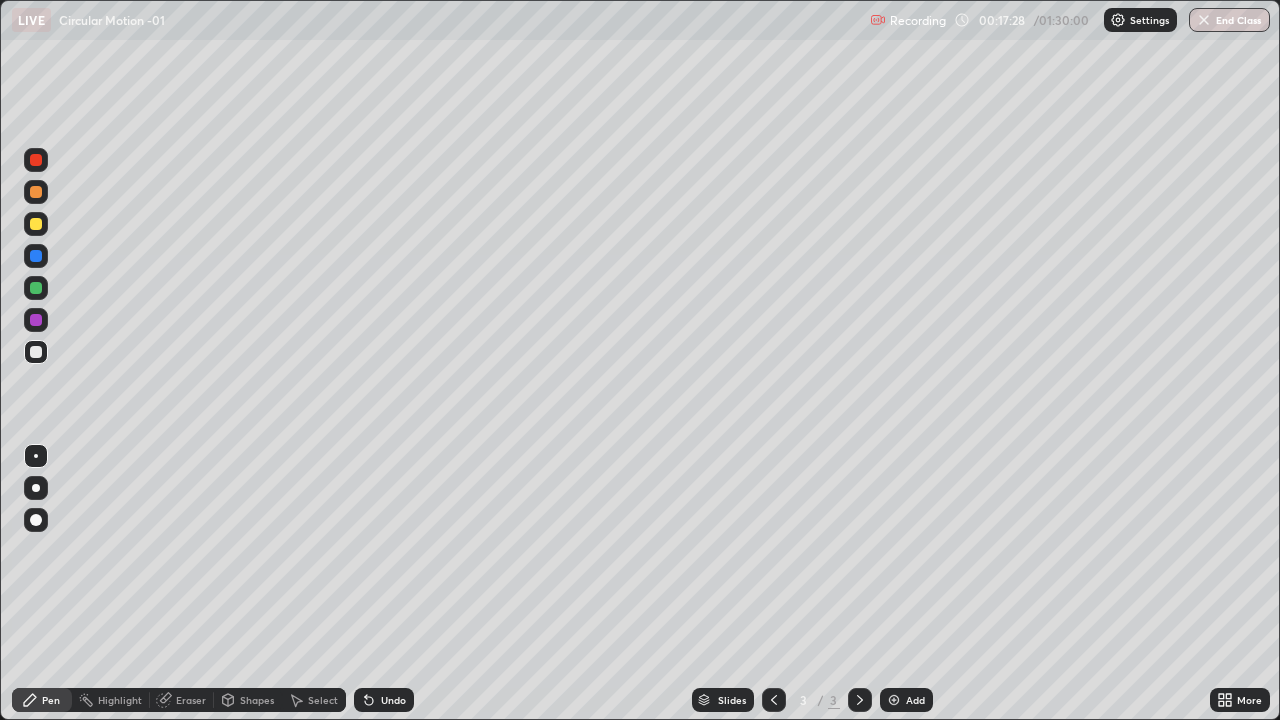 click 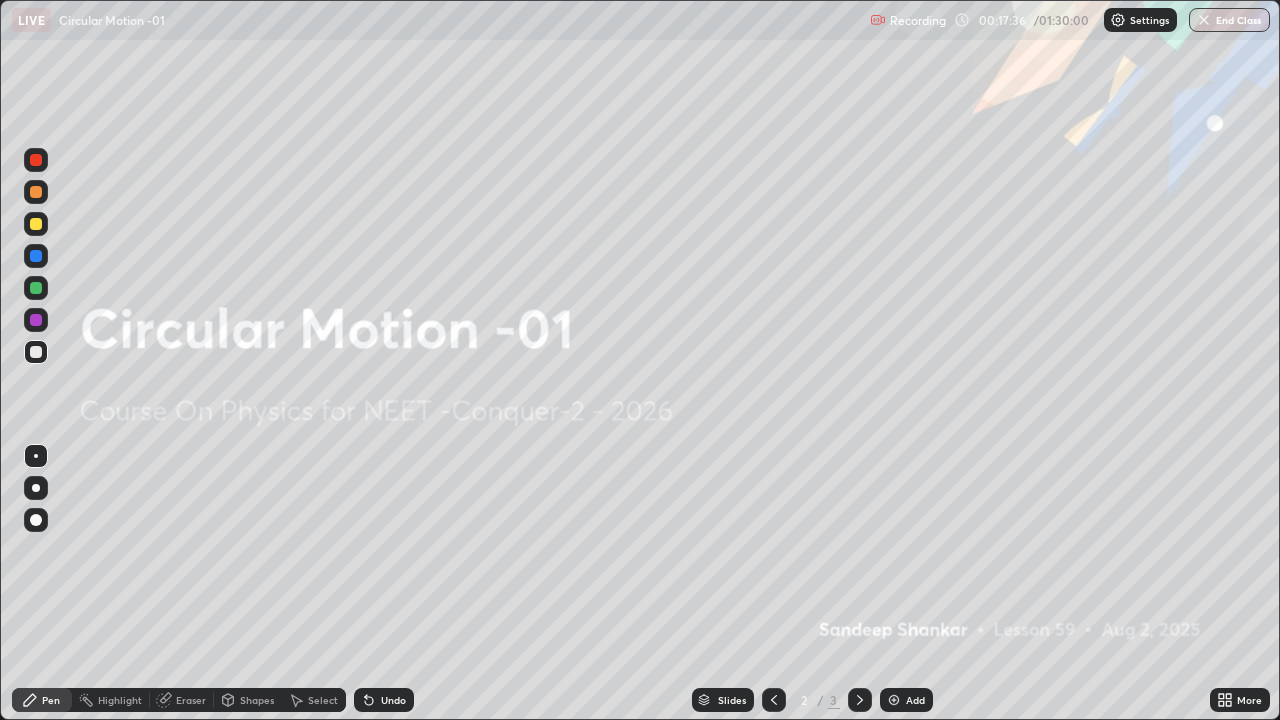 click 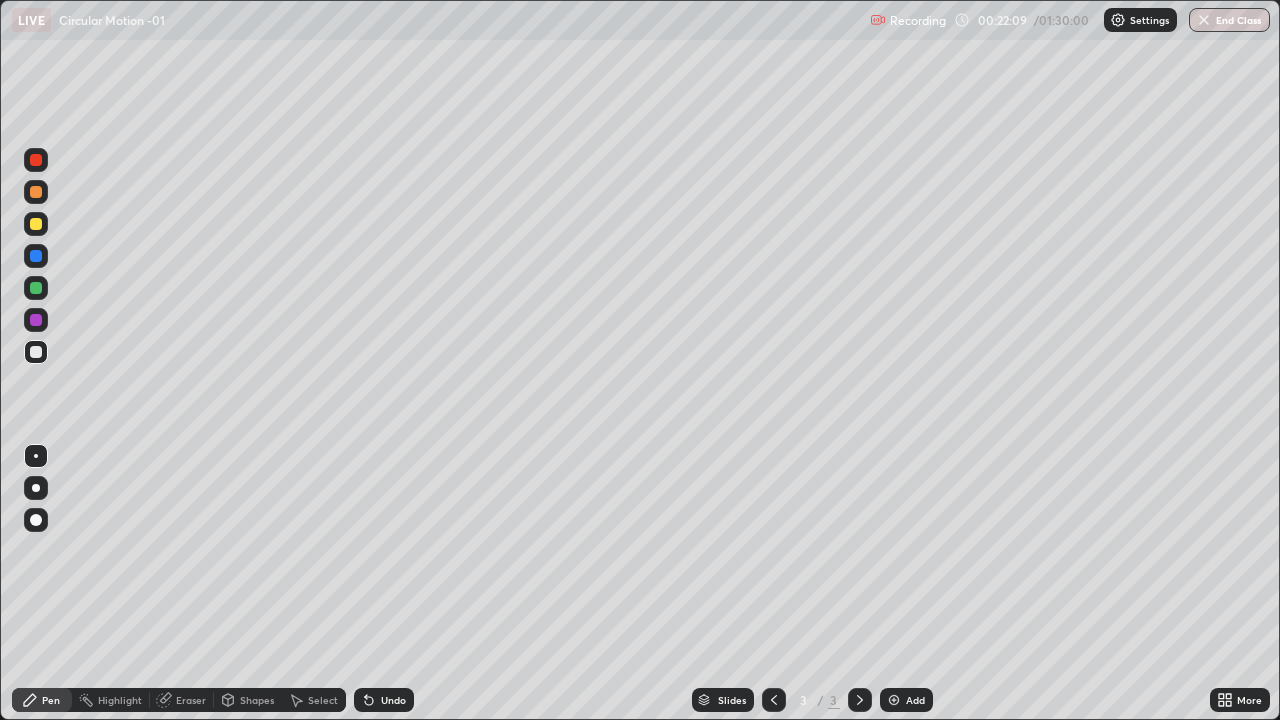 click on "Add" at bounding box center [915, 700] 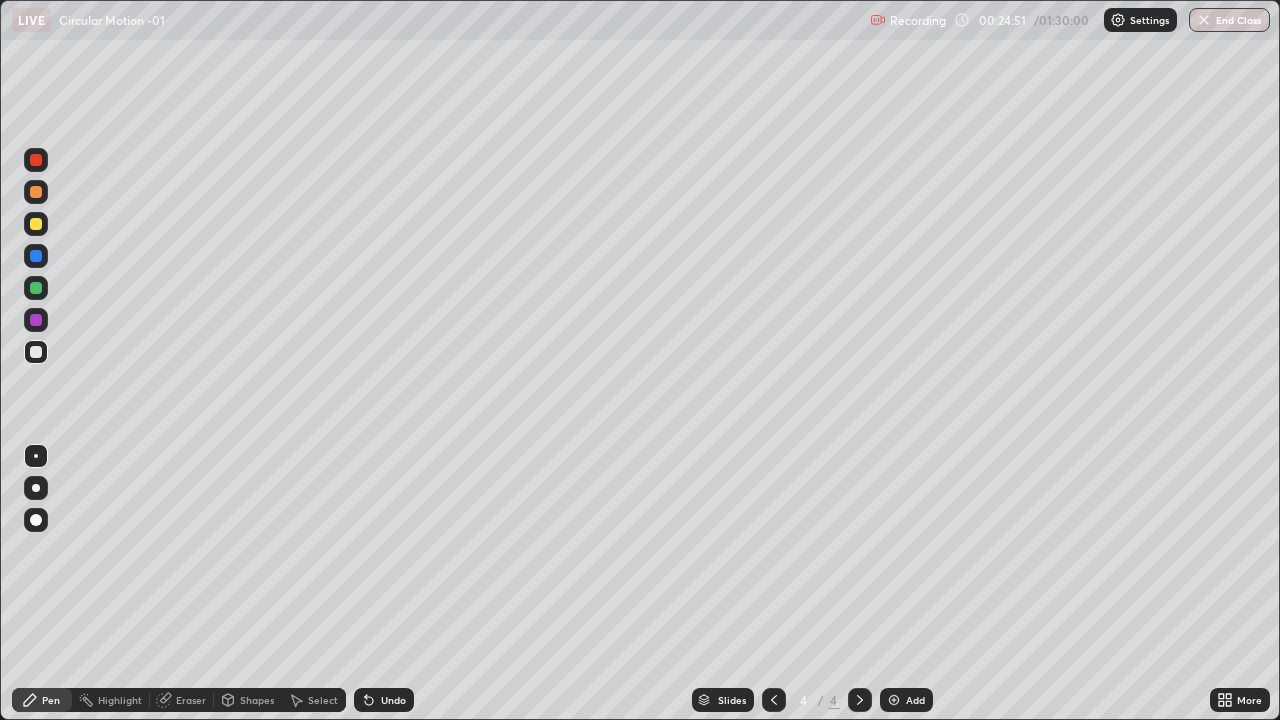 click at bounding box center (36, 224) 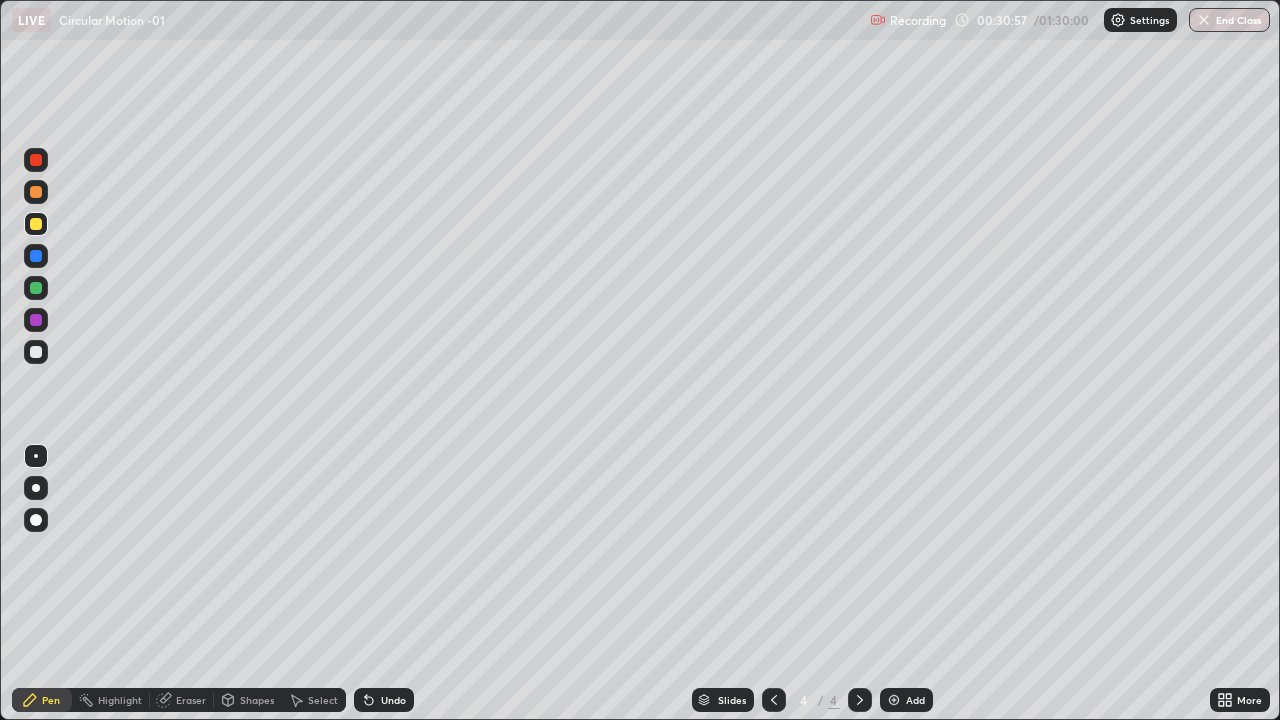click on "Add" at bounding box center (915, 700) 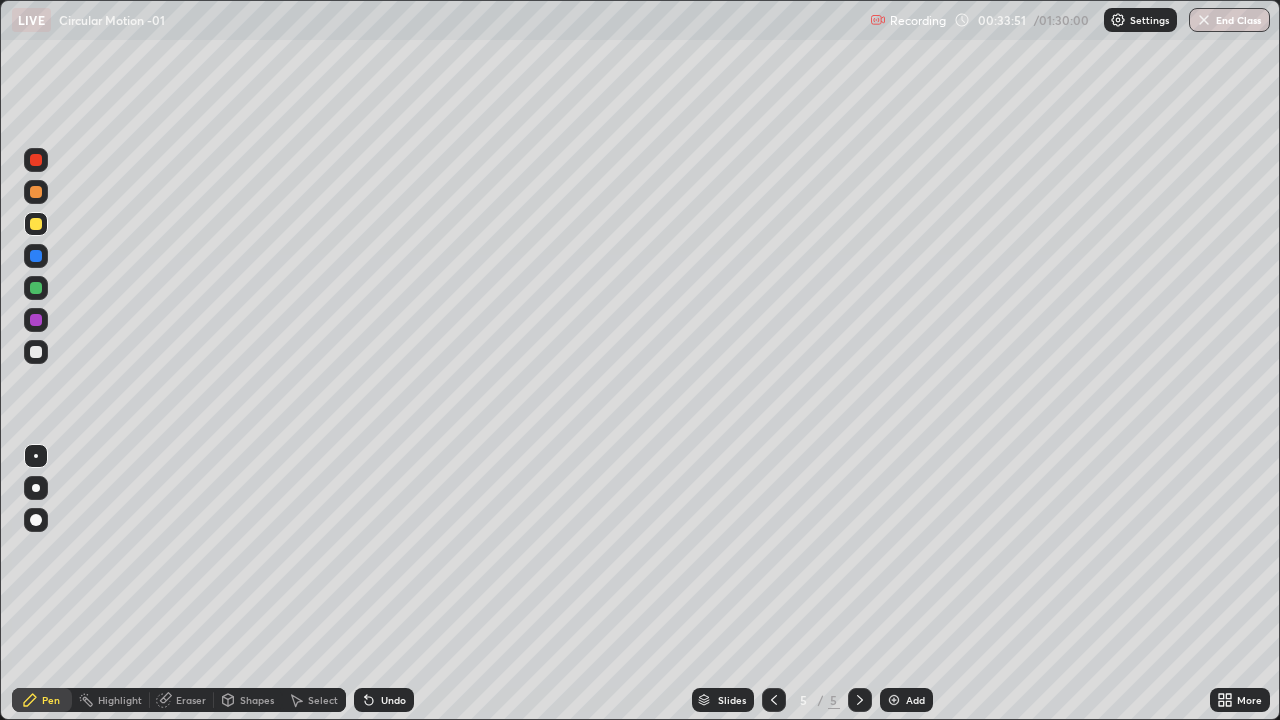 click at bounding box center [36, 352] 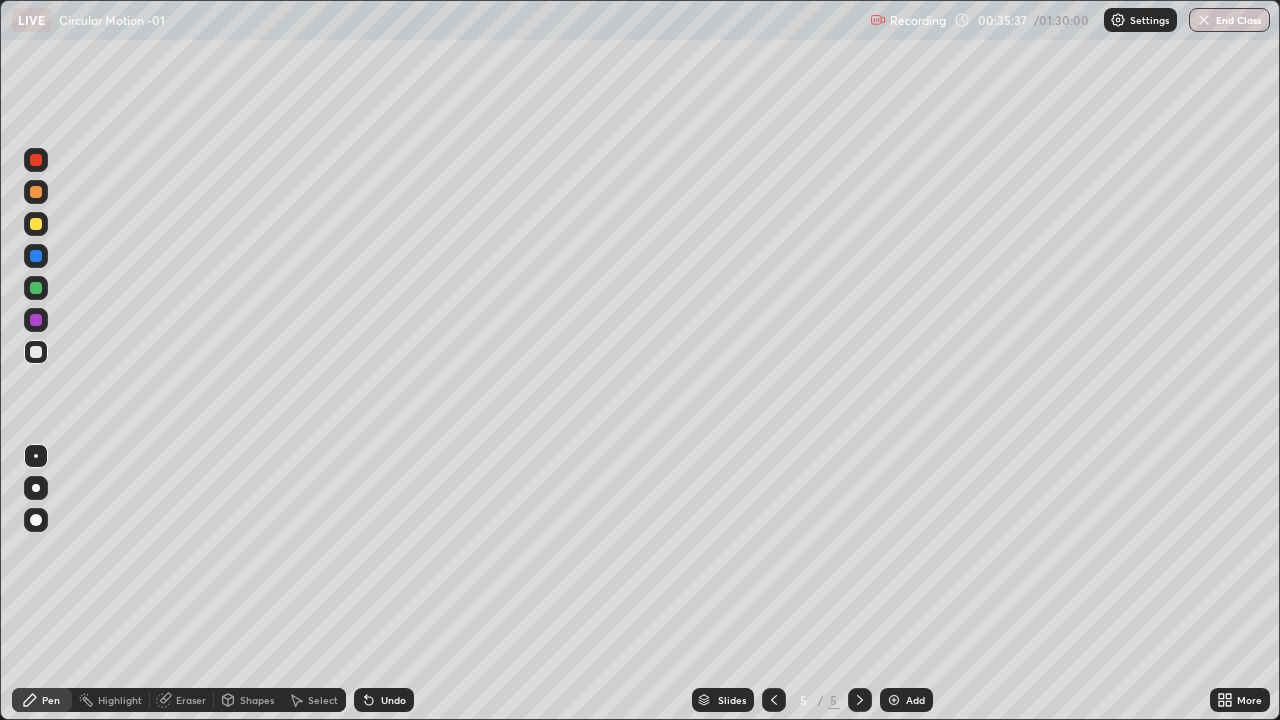 click at bounding box center (36, 256) 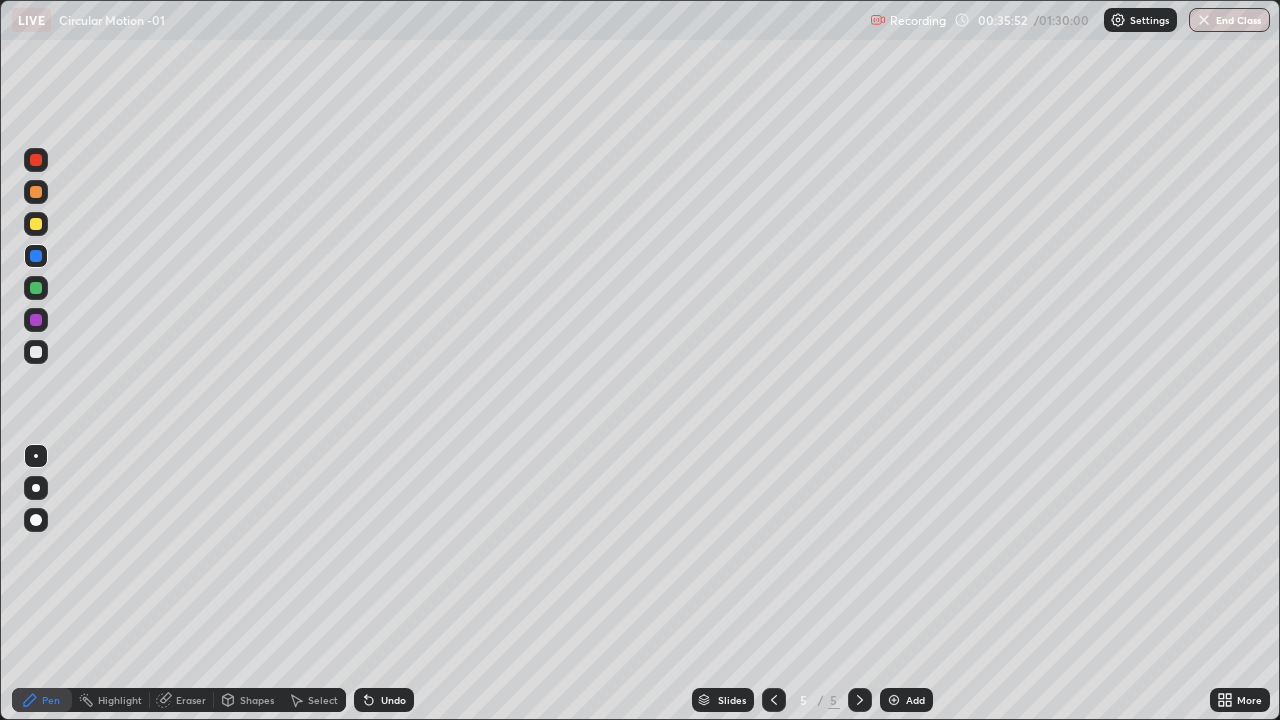 click at bounding box center (36, 352) 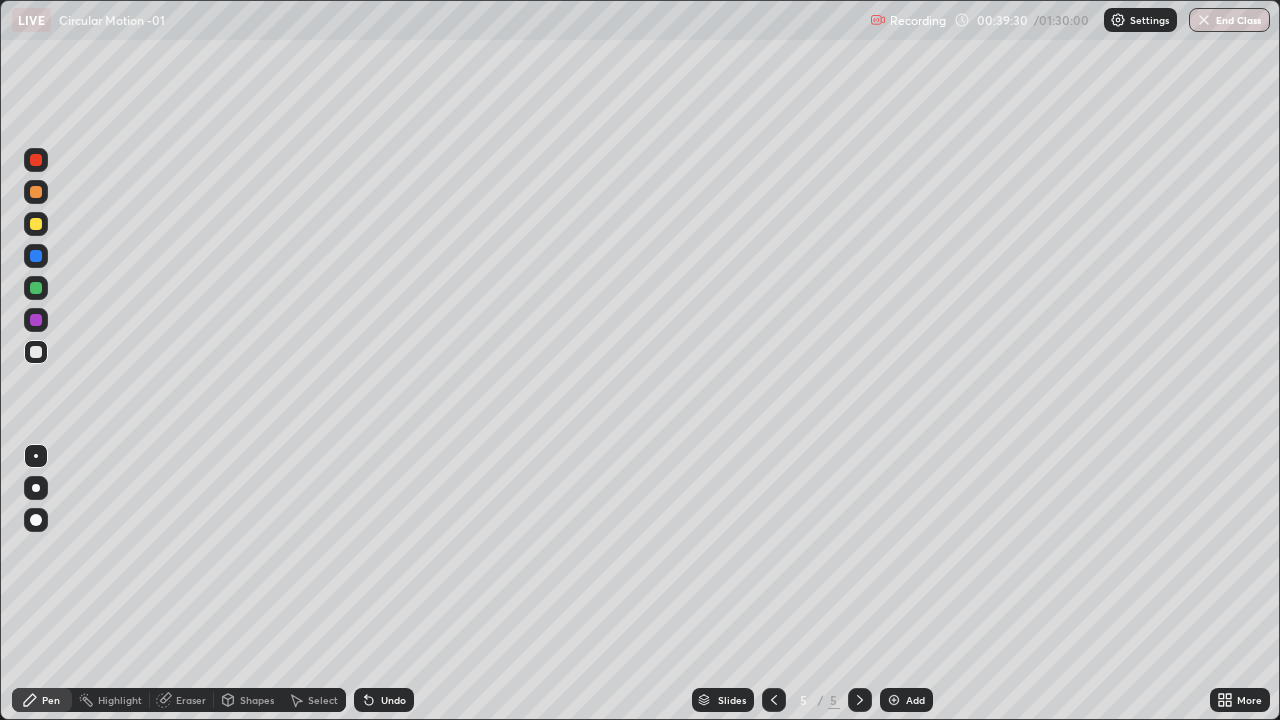 click on "Add" at bounding box center (906, 700) 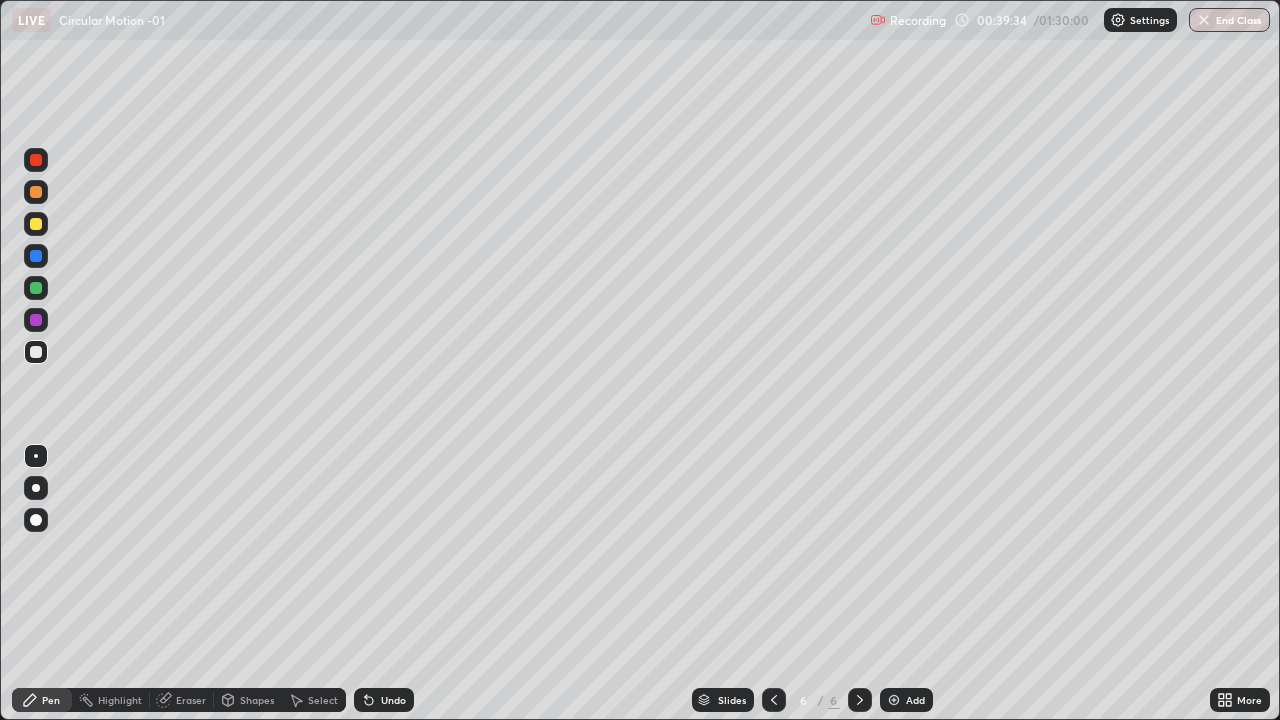 click at bounding box center (36, 224) 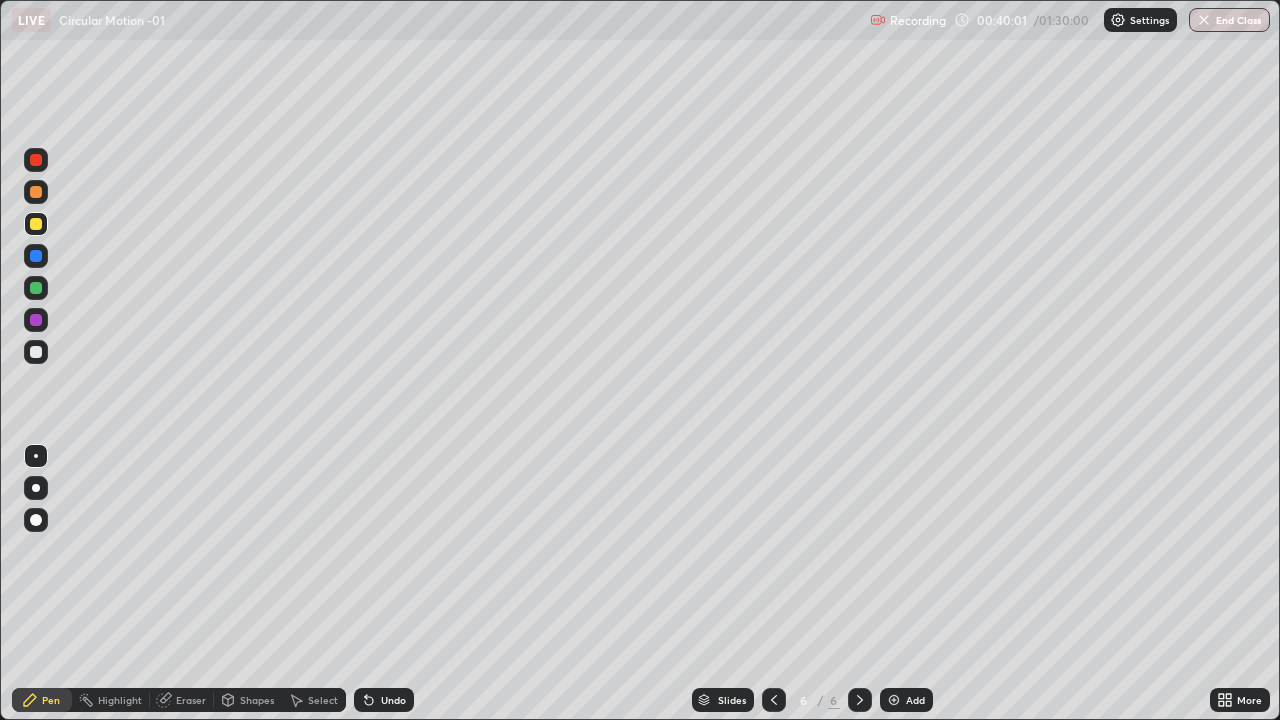 click at bounding box center [36, 320] 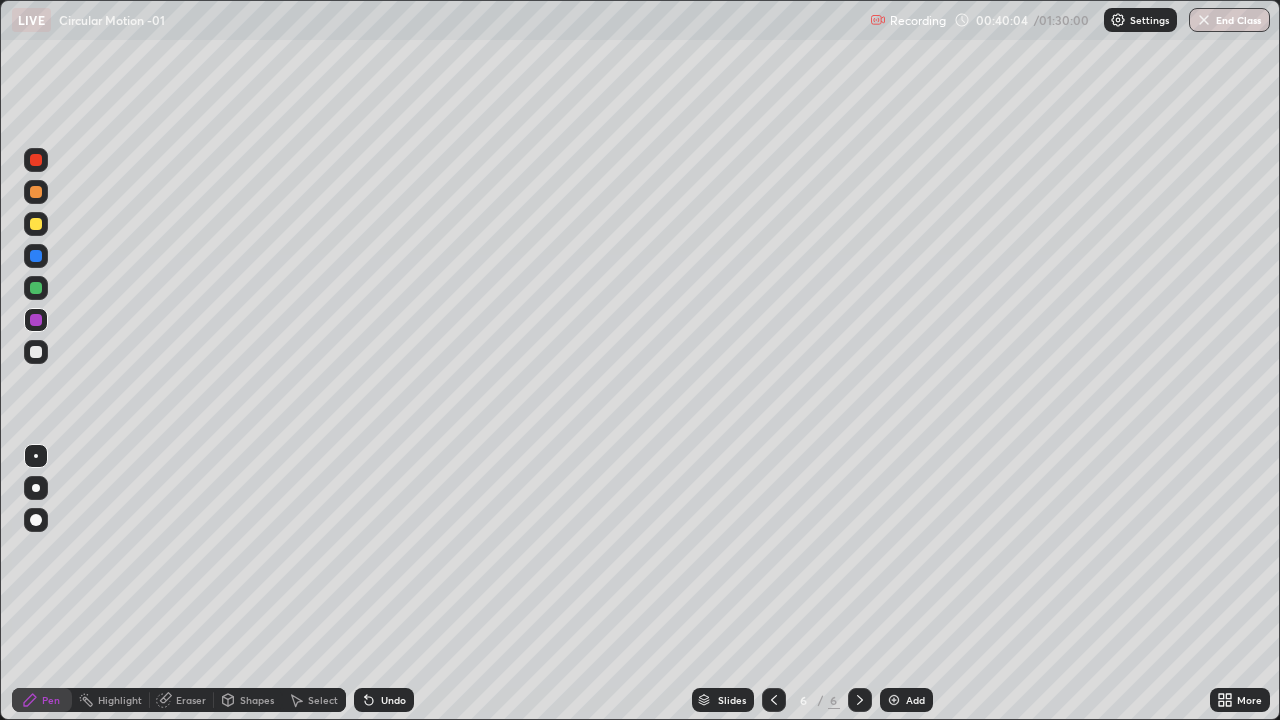 click at bounding box center [36, 352] 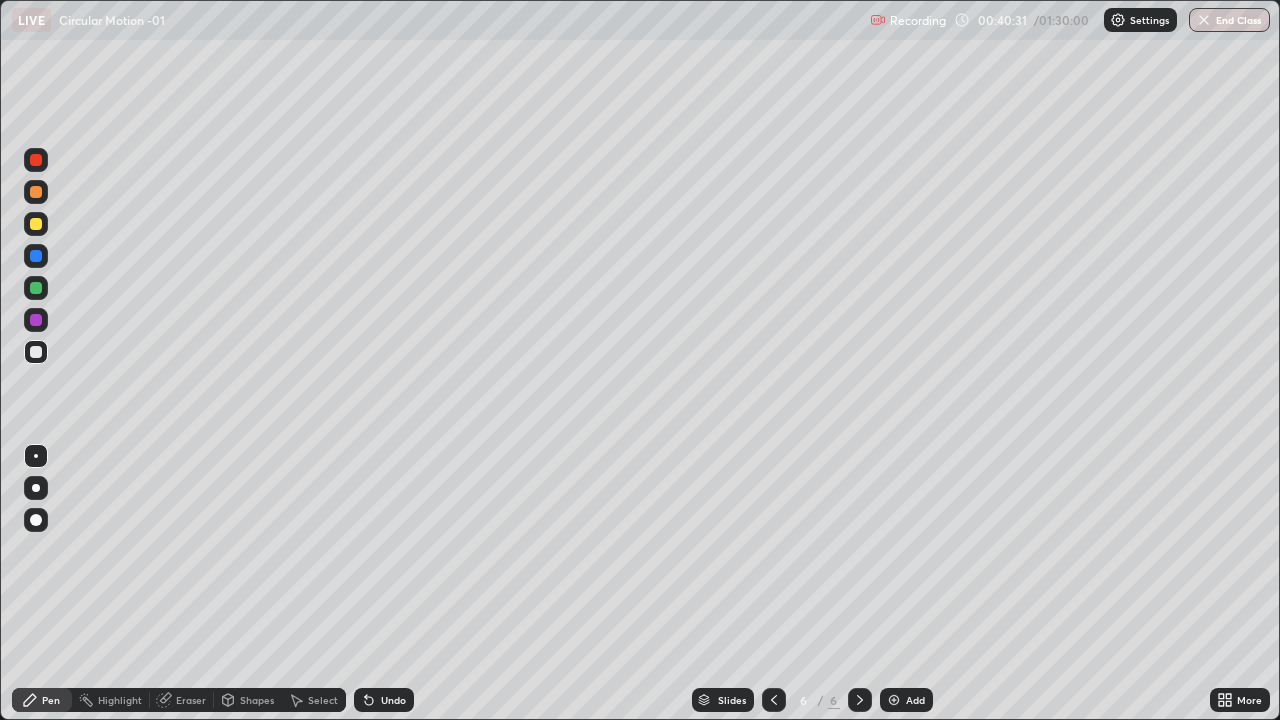 click at bounding box center (36, 224) 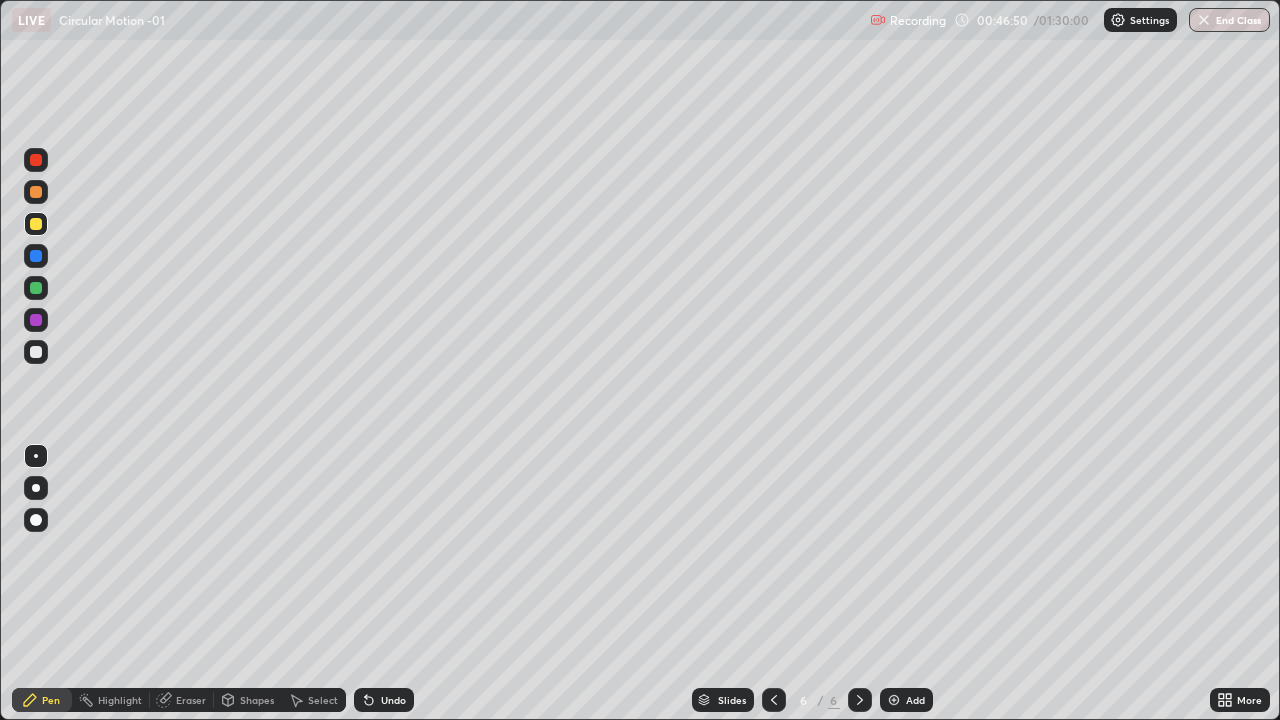 click at bounding box center (36, 352) 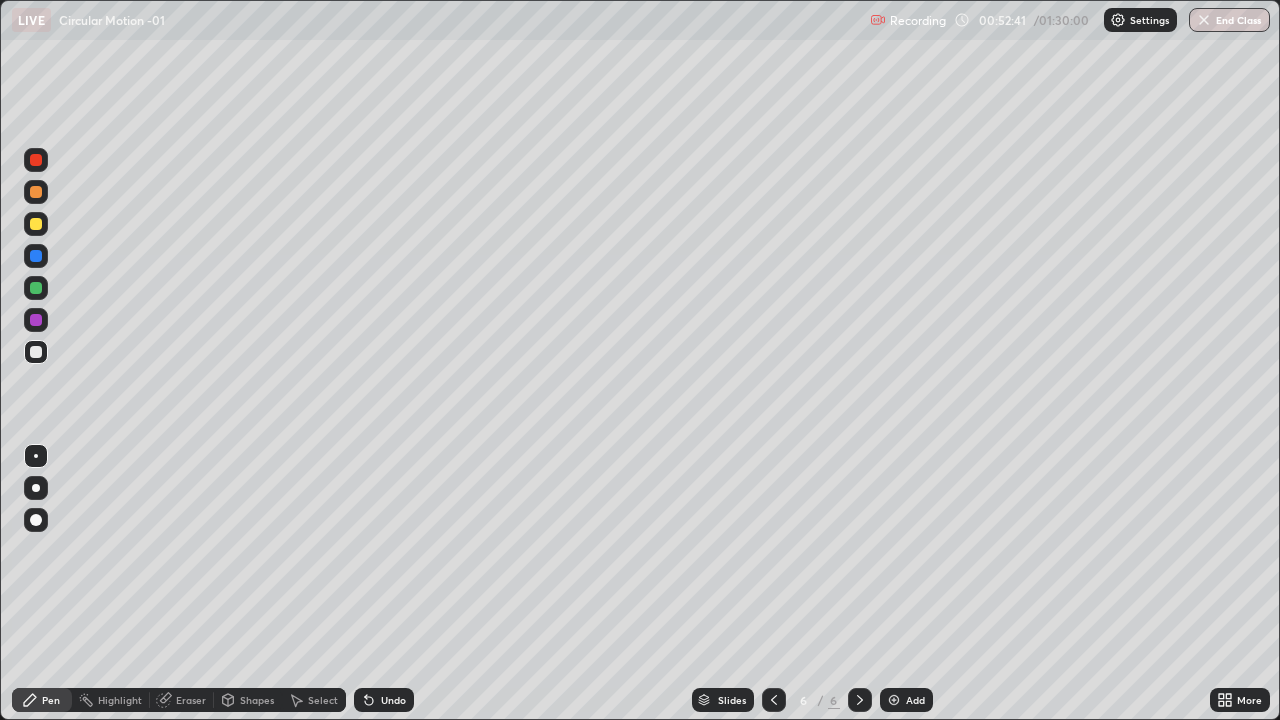 click at bounding box center (894, 700) 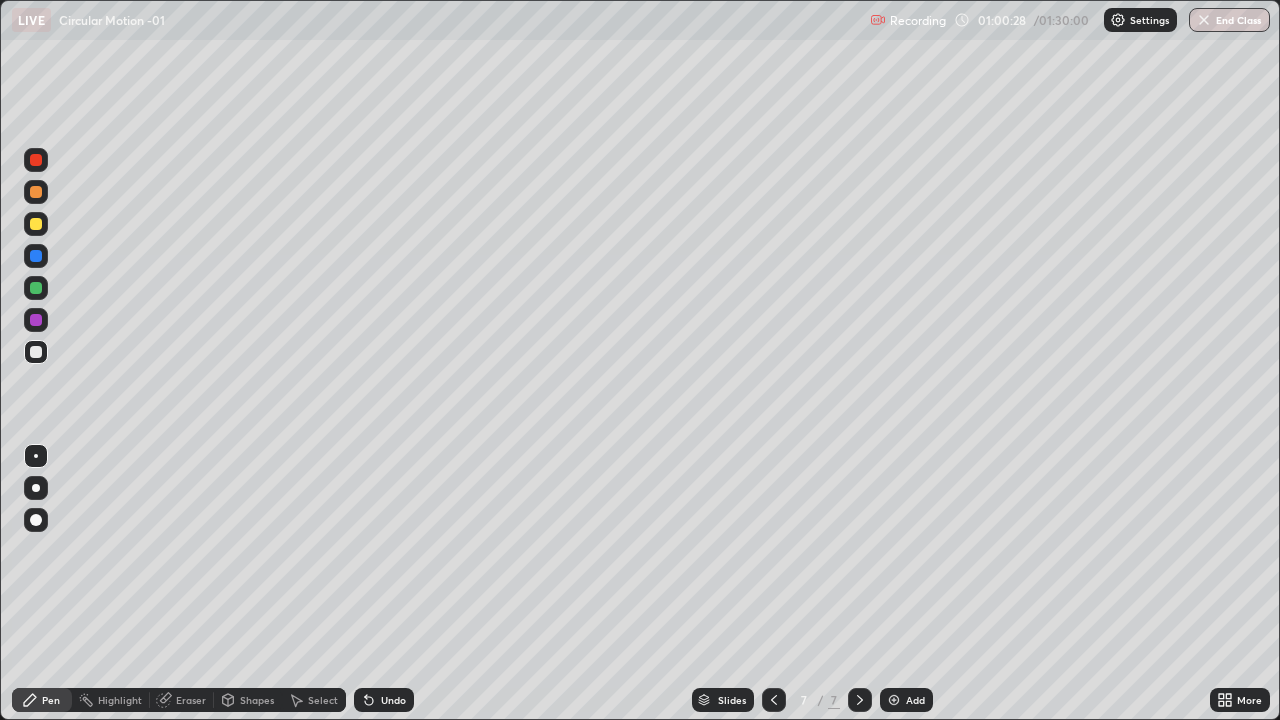 click 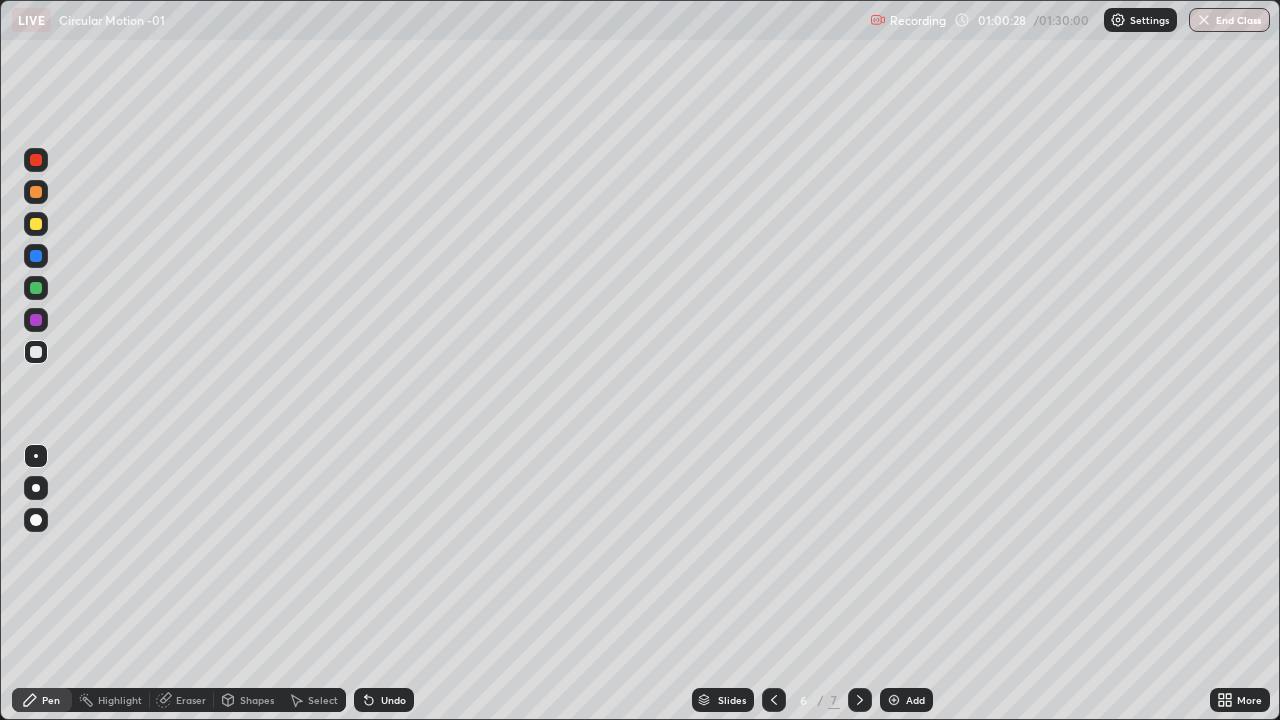 click 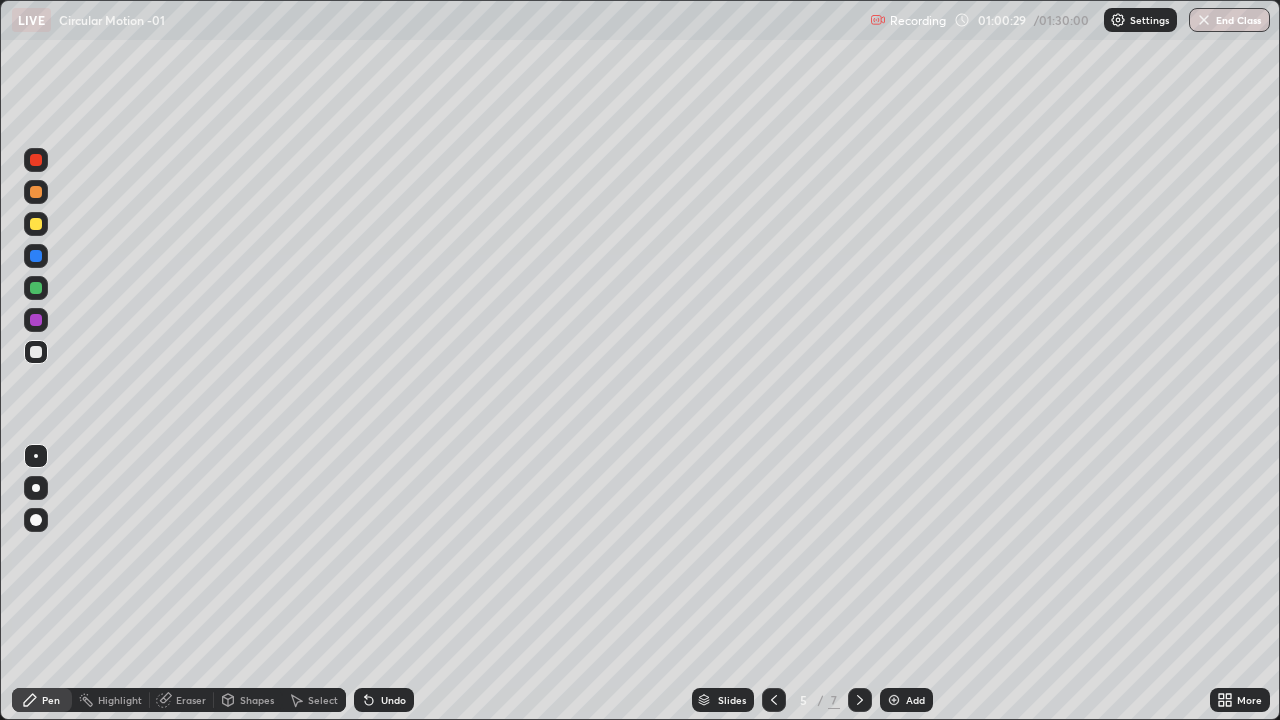 click 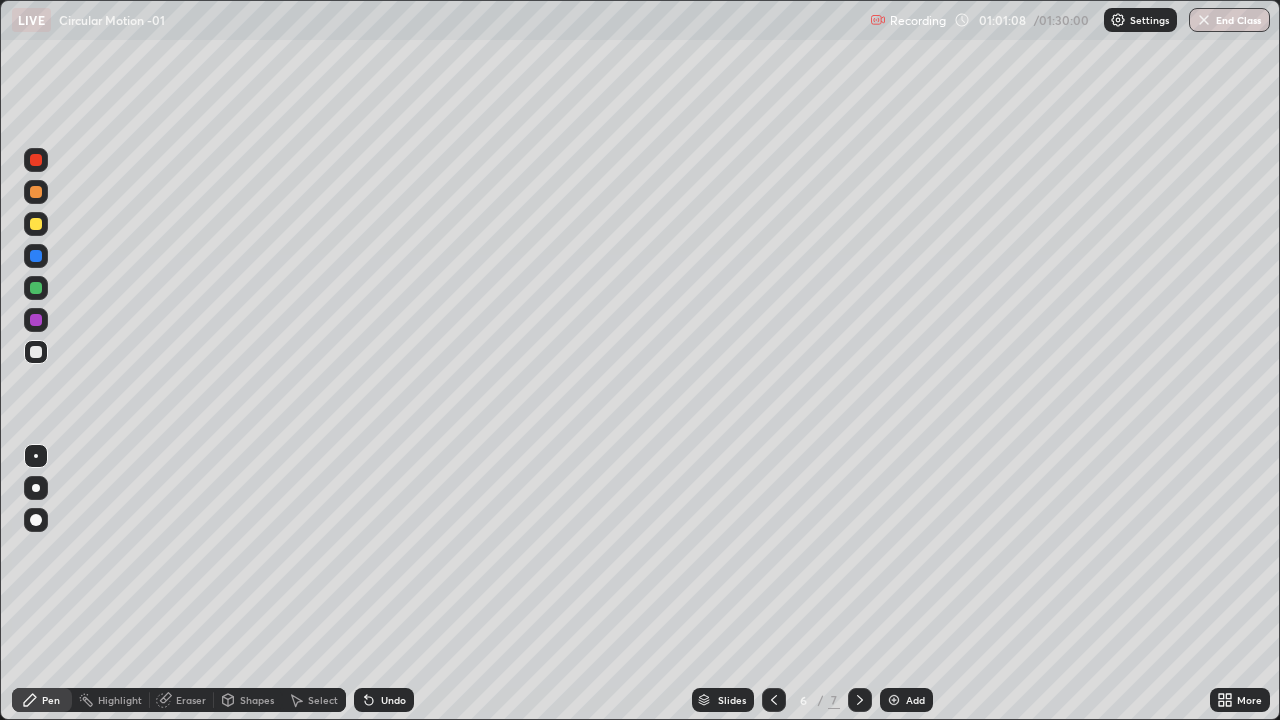 click 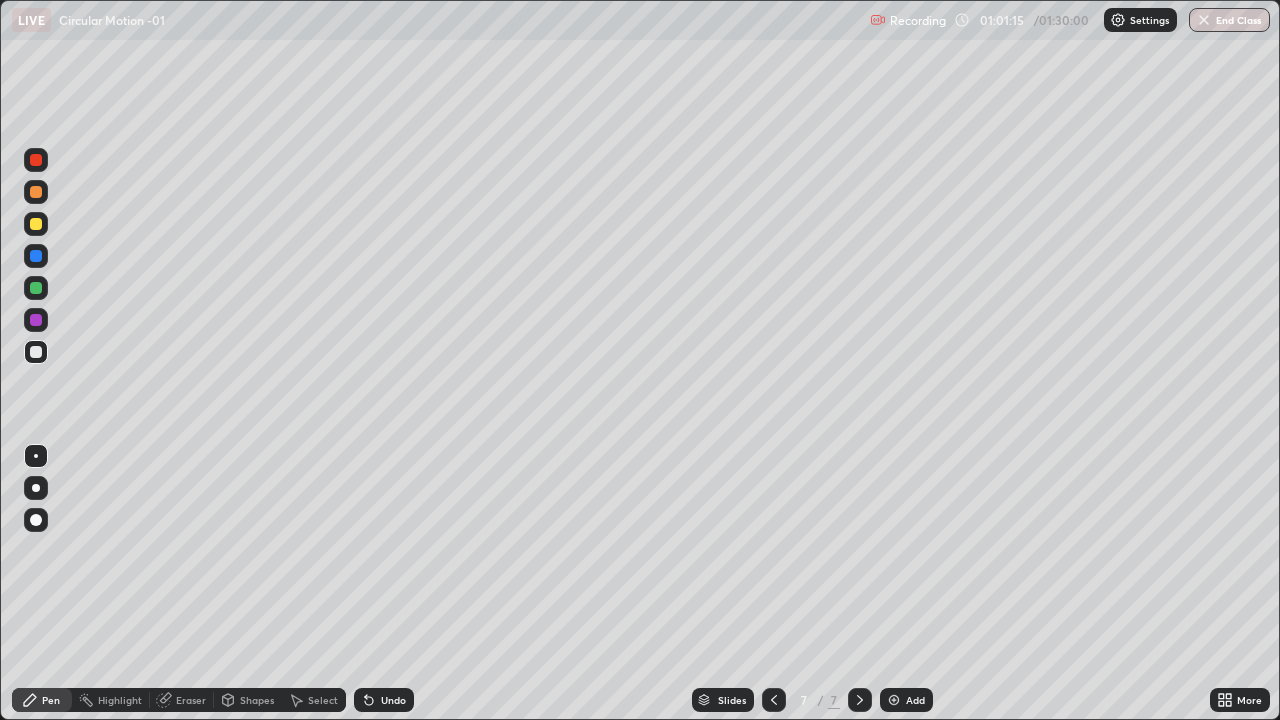 click at bounding box center [36, 224] 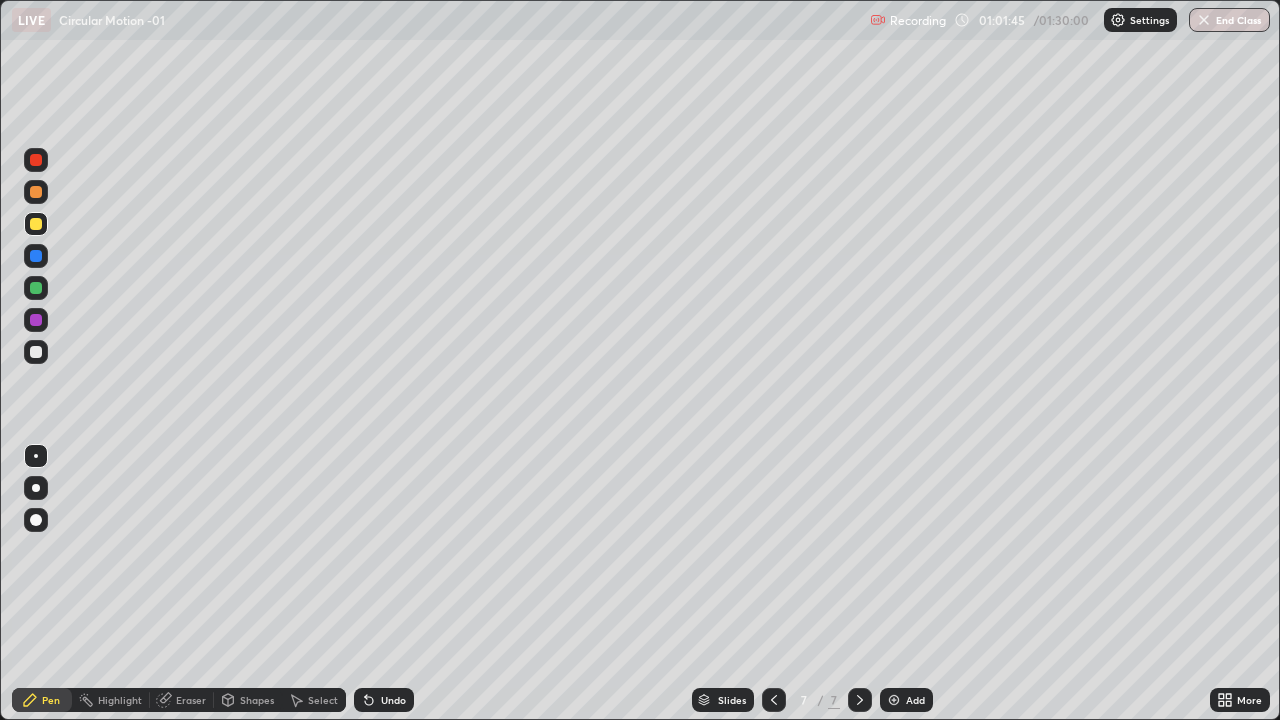 click at bounding box center (36, 352) 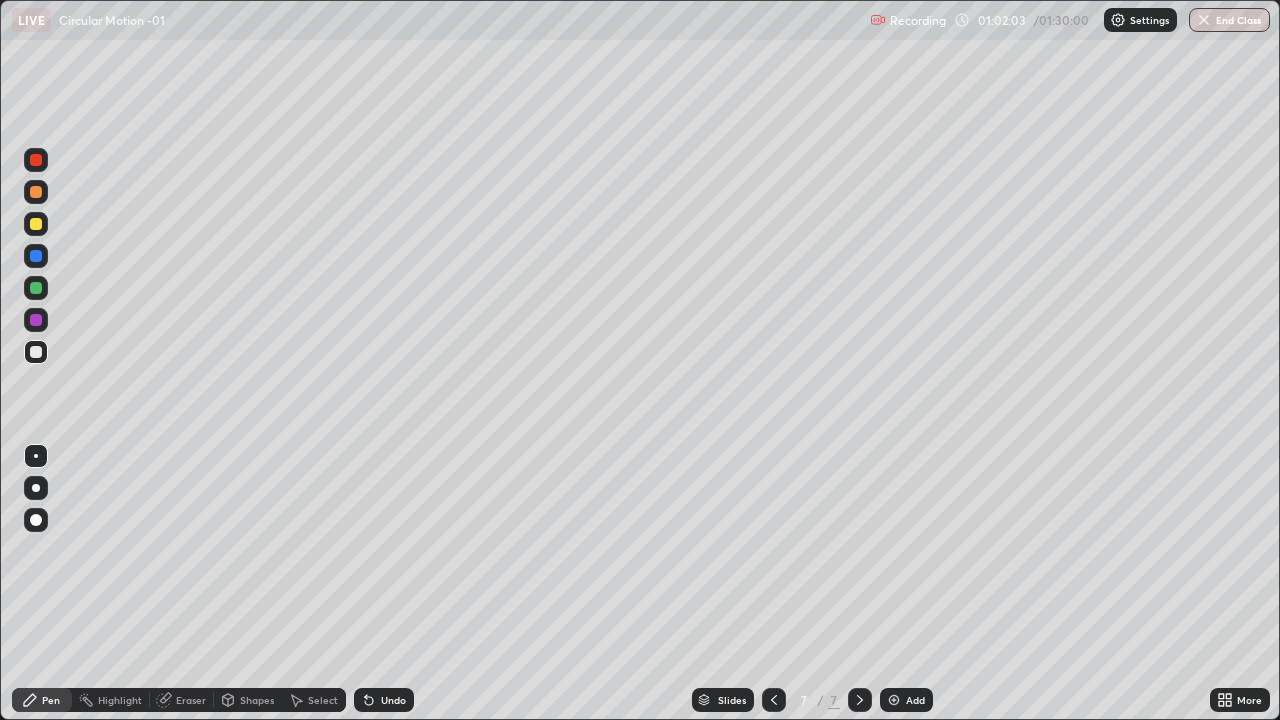 click on "Shapes" at bounding box center [257, 700] 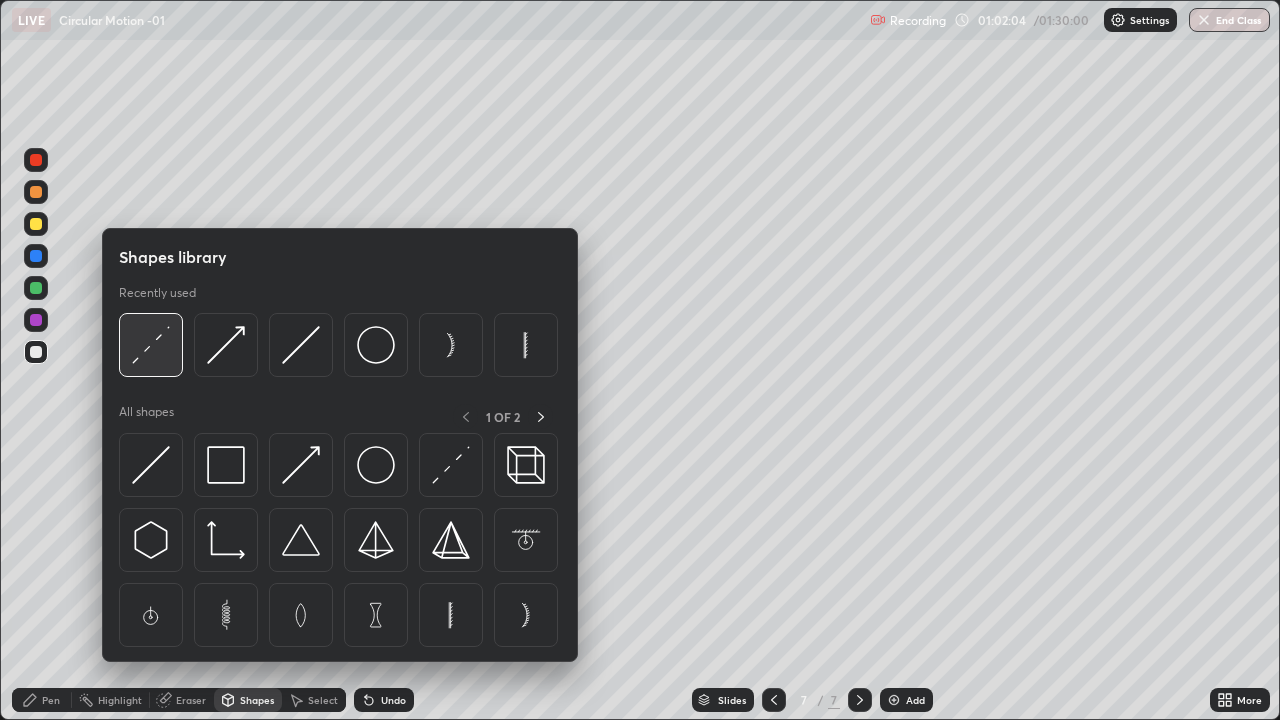 click at bounding box center [151, 345] 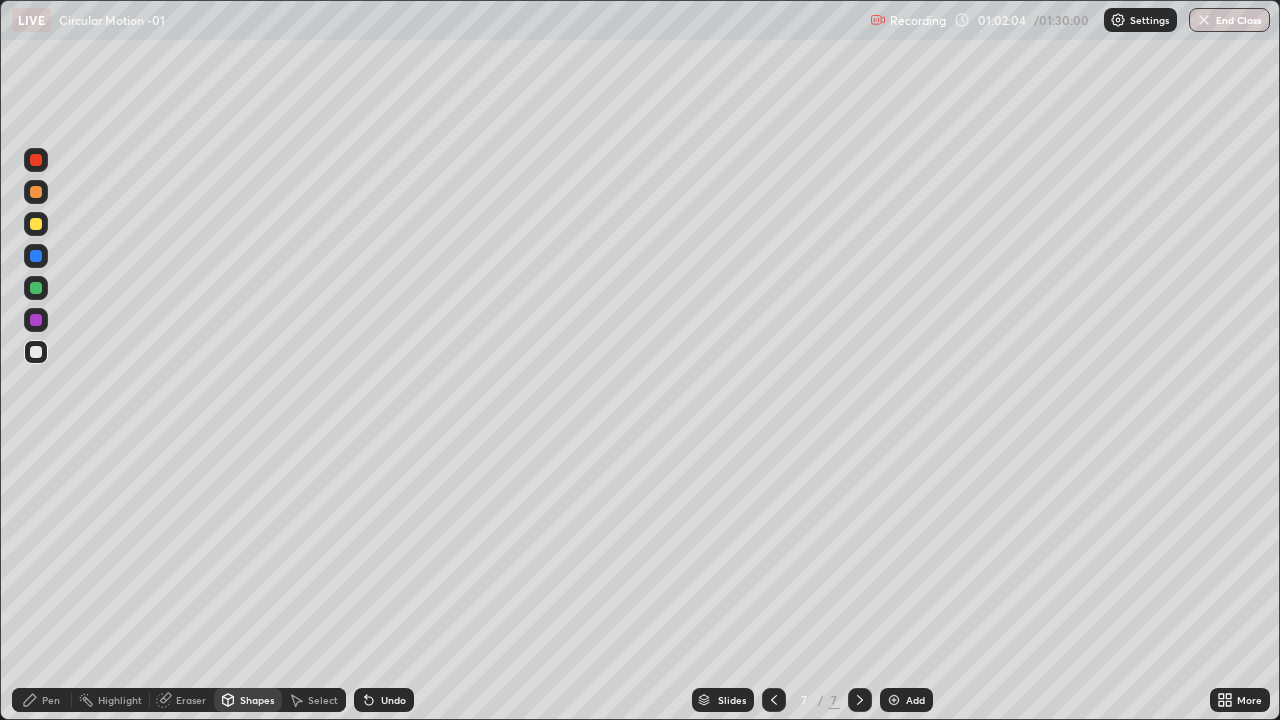 click at bounding box center (36, 224) 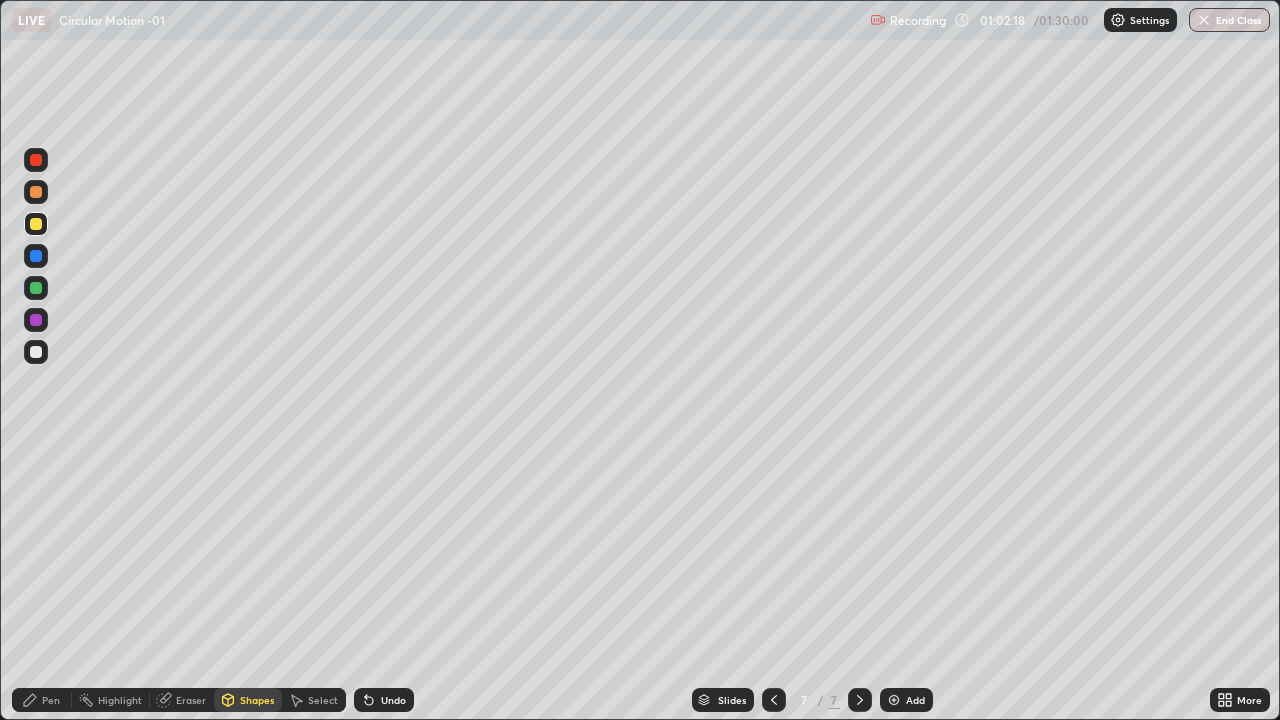 click on "Pen" at bounding box center [51, 700] 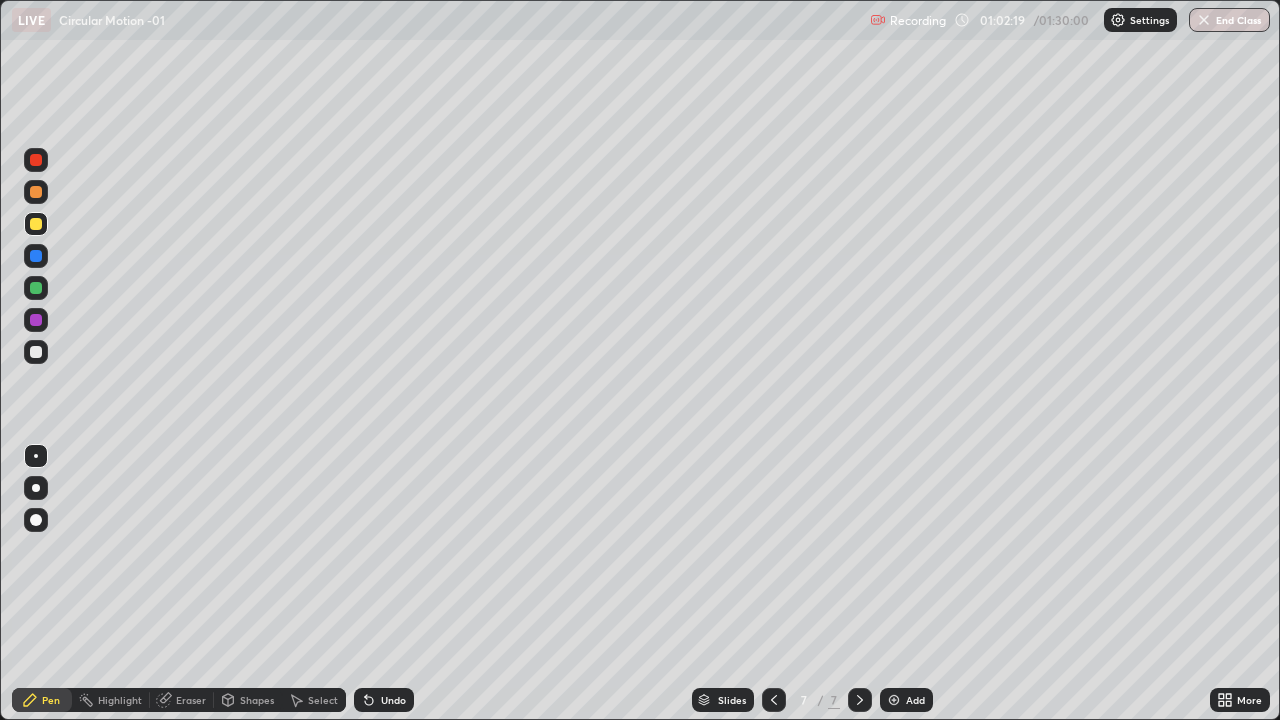 click at bounding box center (36, 352) 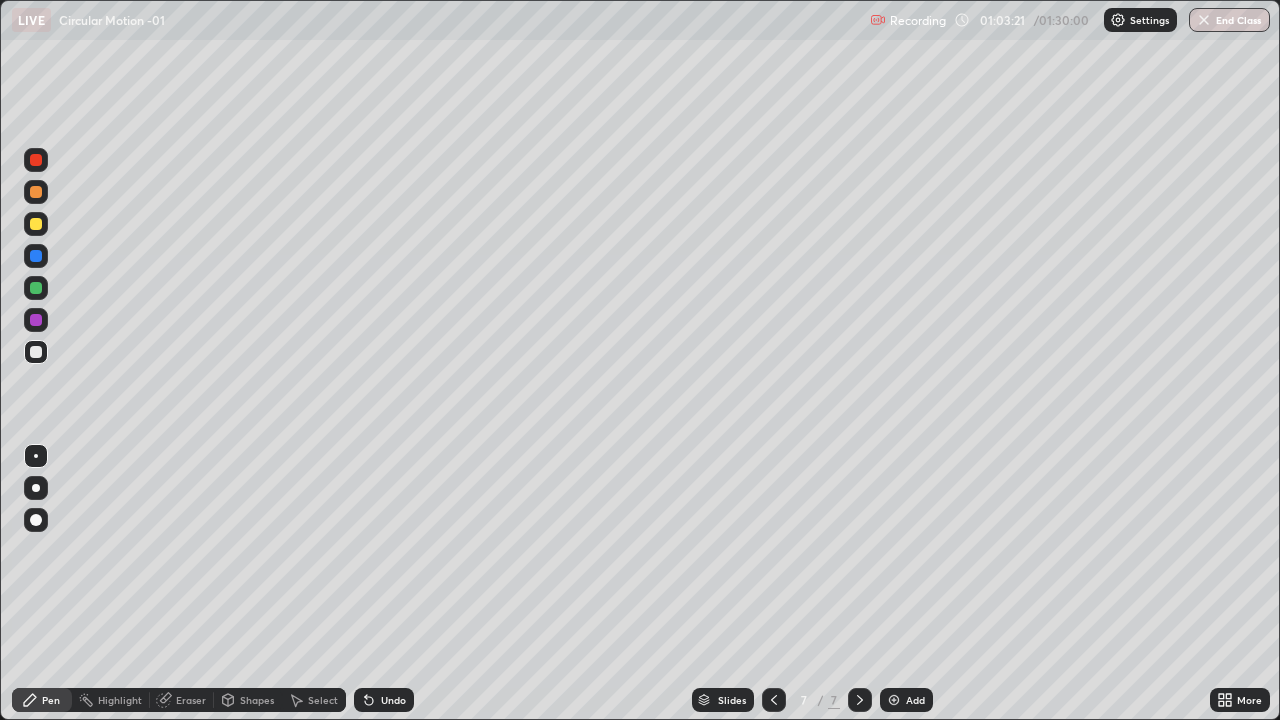 click at bounding box center (36, 224) 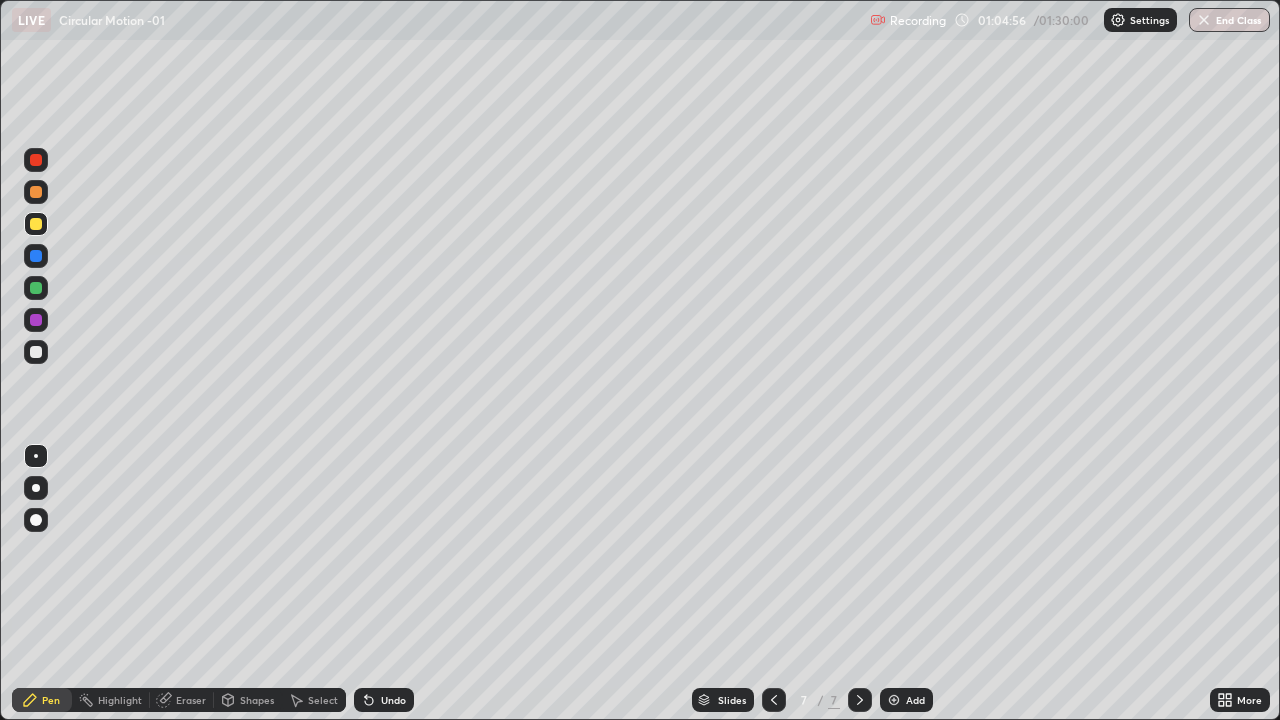 click at bounding box center [36, 256] 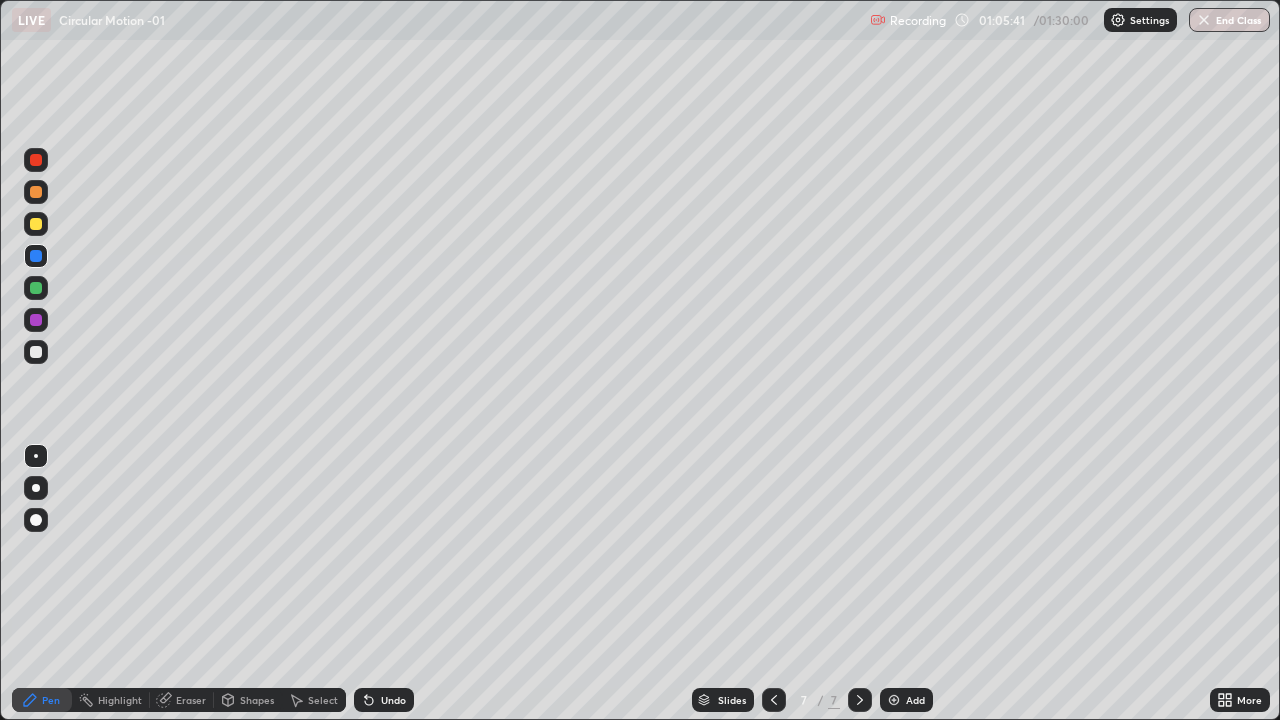 click at bounding box center [36, 224] 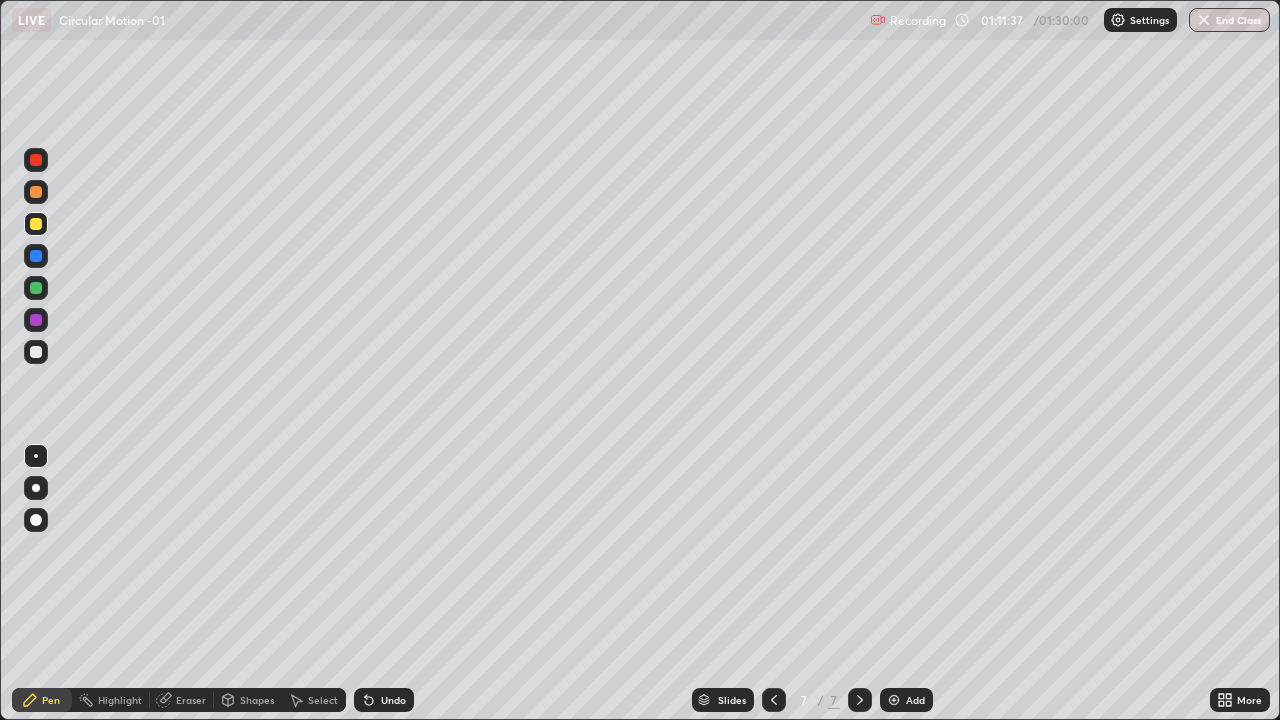 click on "Add" at bounding box center (915, 700) 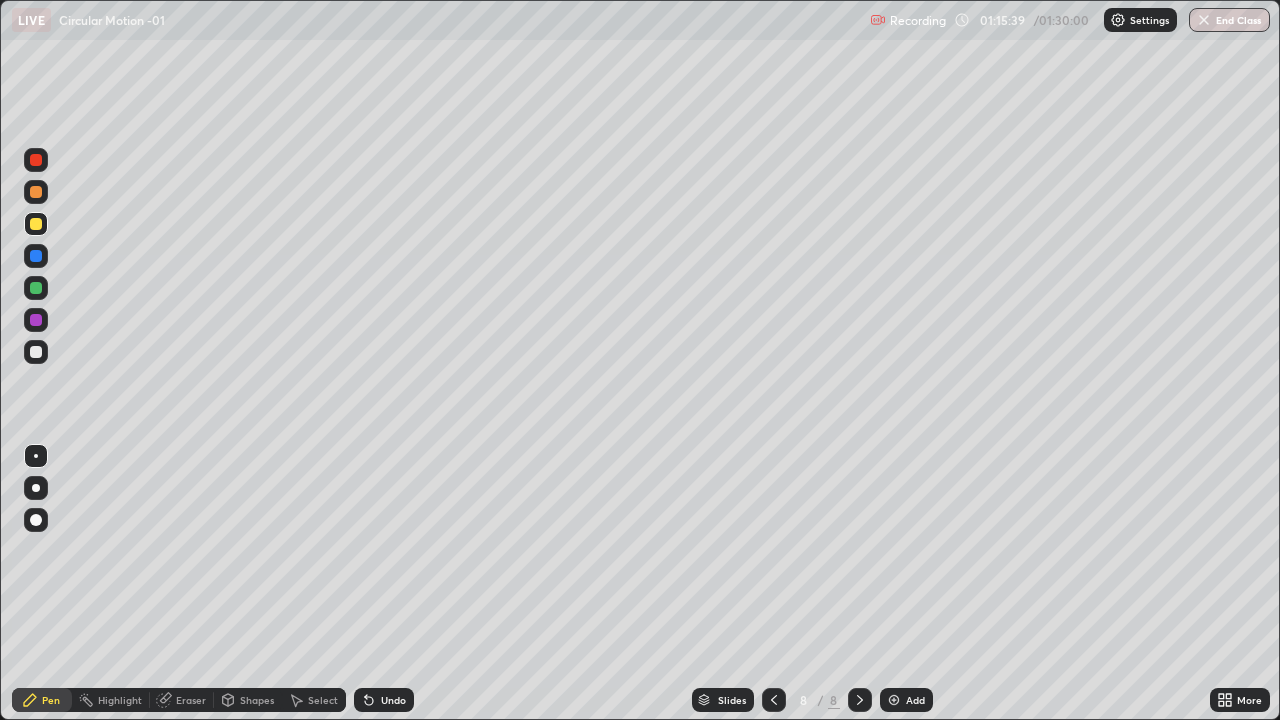 click at bounding box center (36, 352) 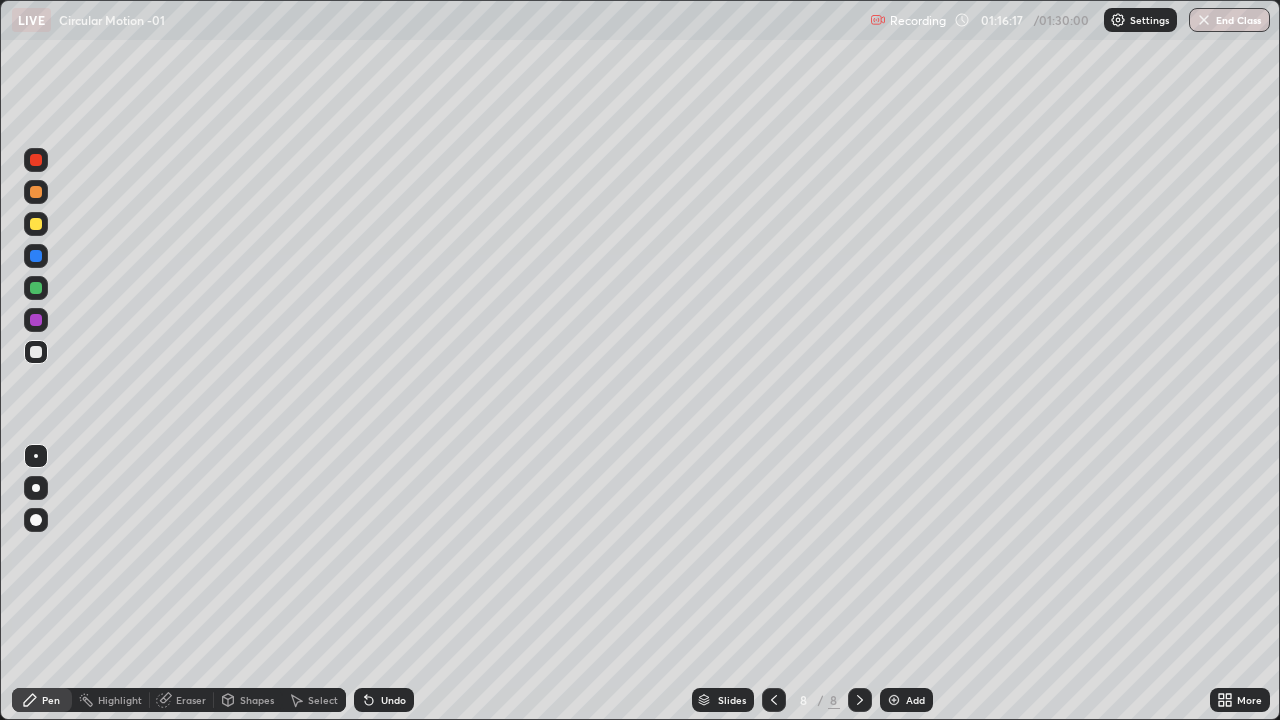 click on "Shapes" at bounding box center [257, 700] 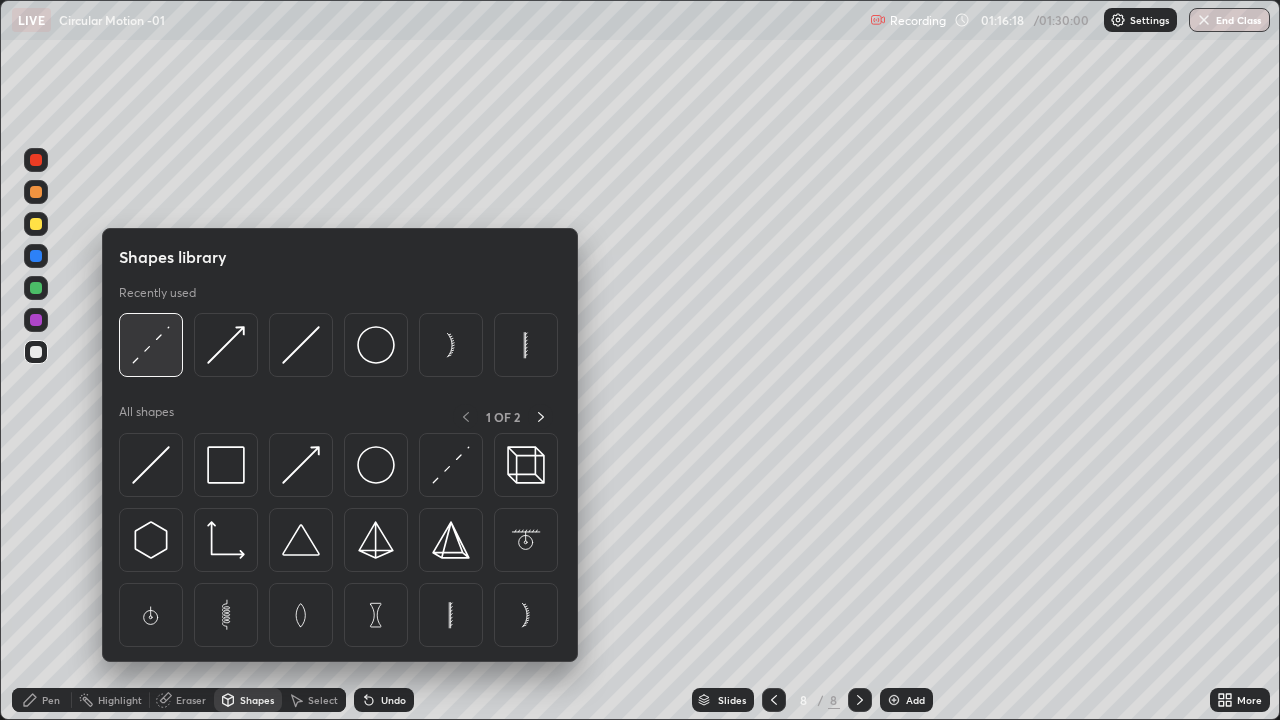 click at bounding box center (151, 345) 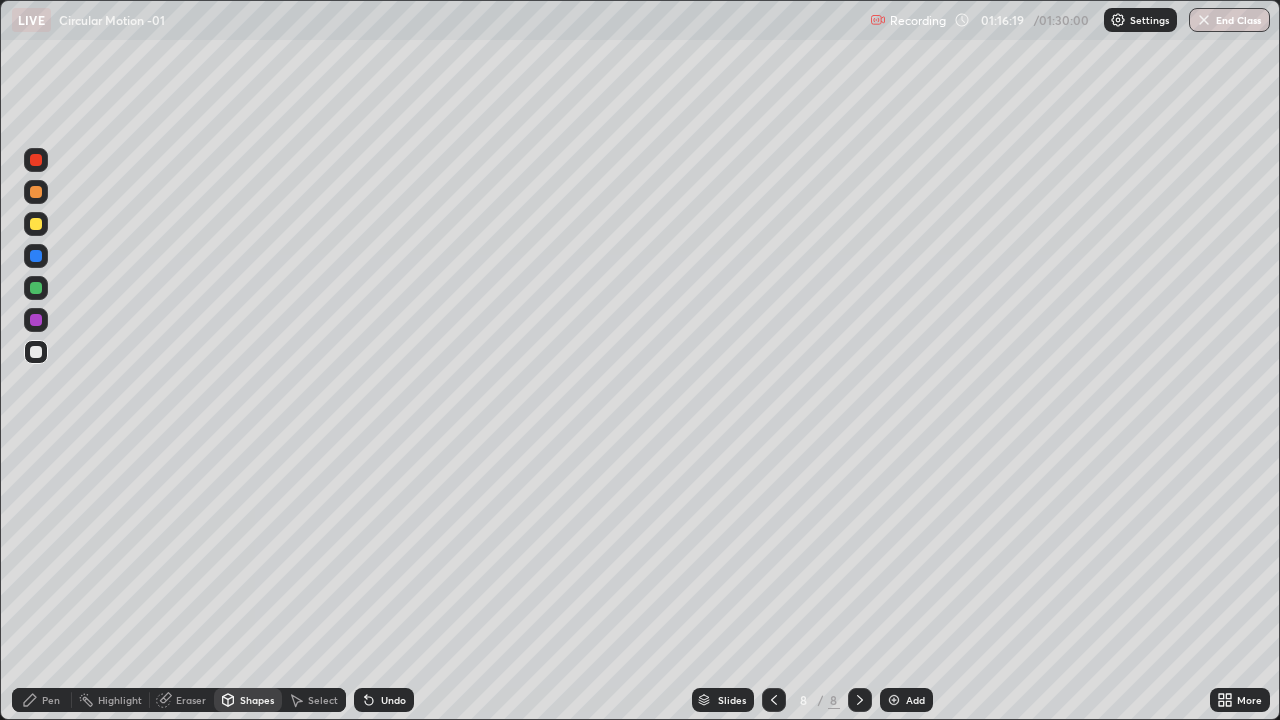 click at bounding box center [36, 224] 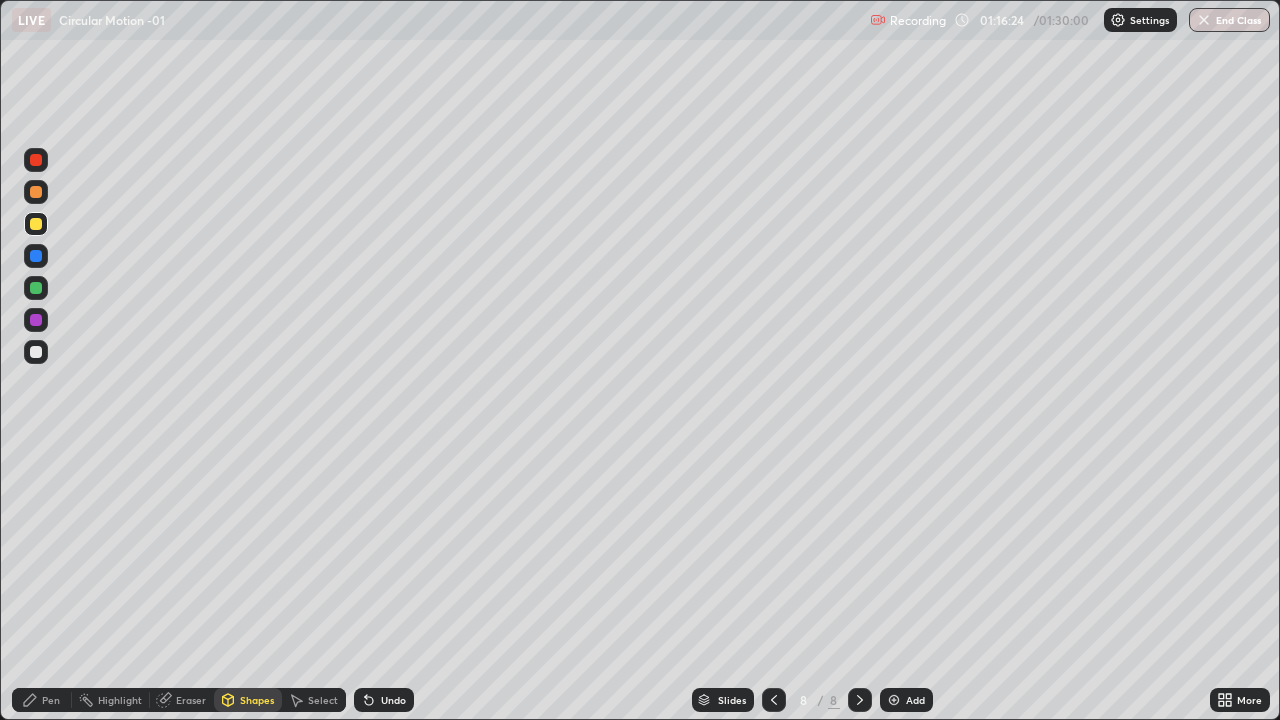 click on "Pen" at bounding box center (51, 700) 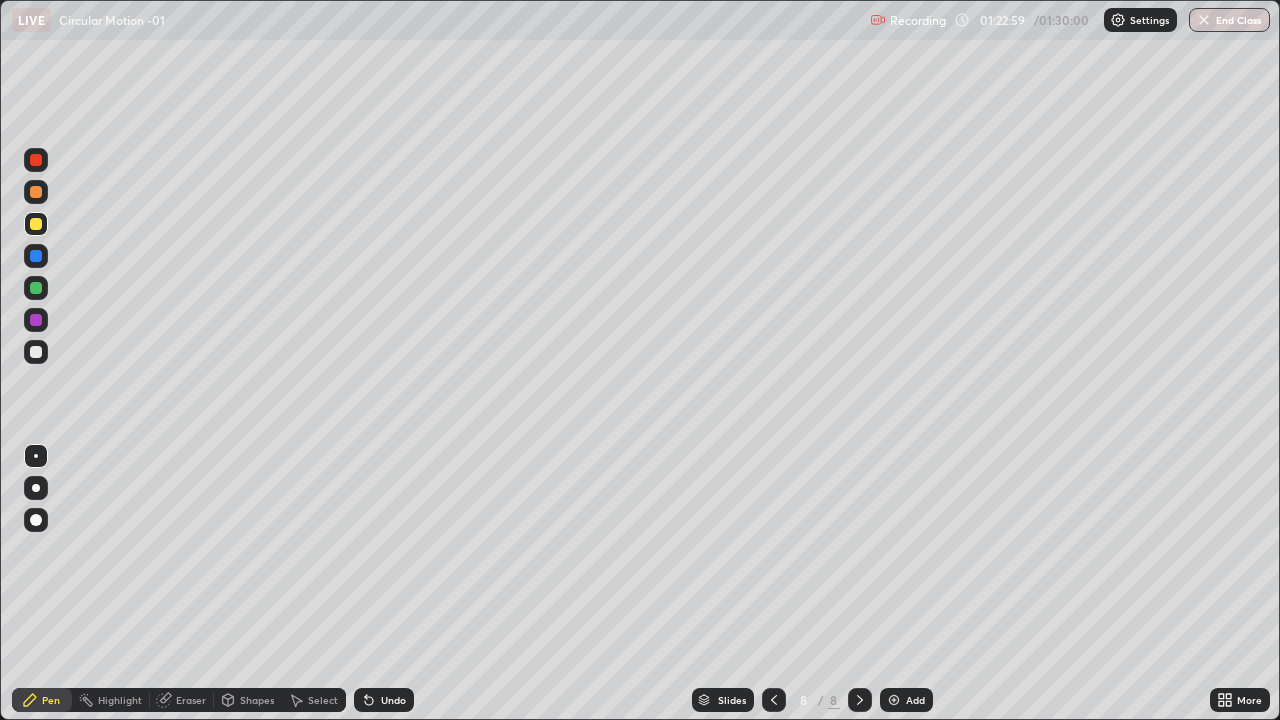 click at bounding box center [36, 256] 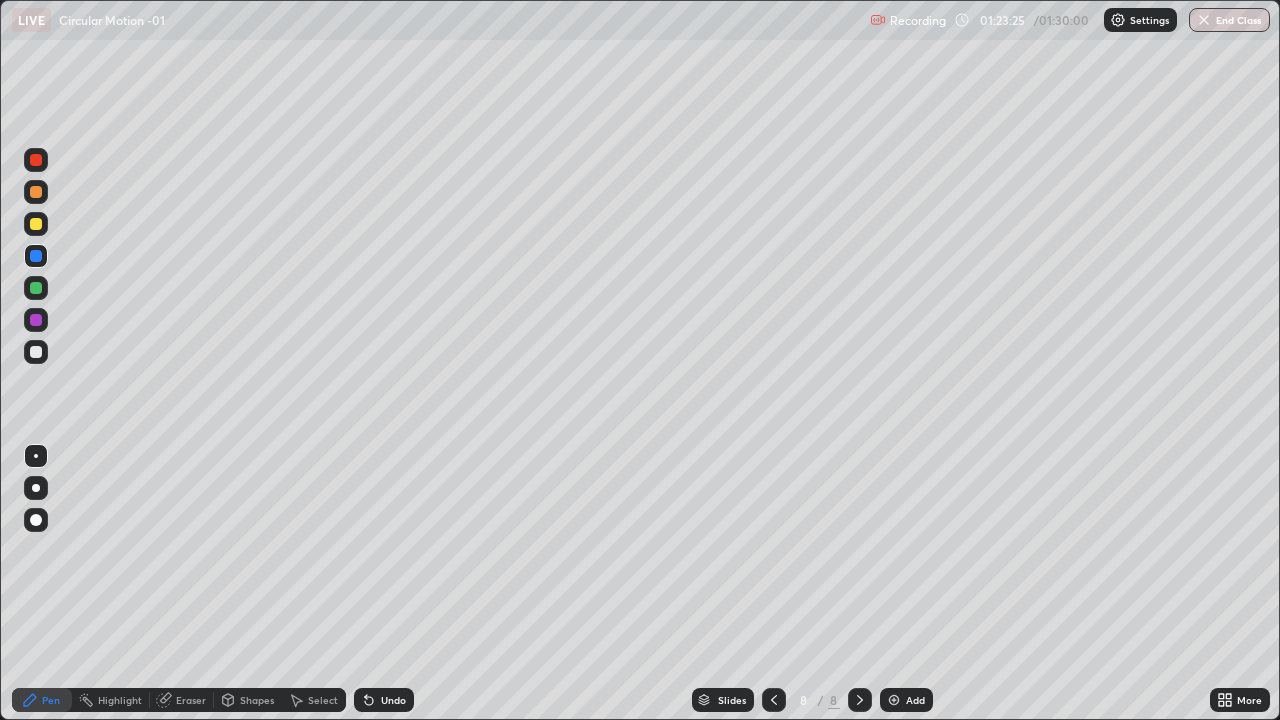 click at bounding box center (36, 352) 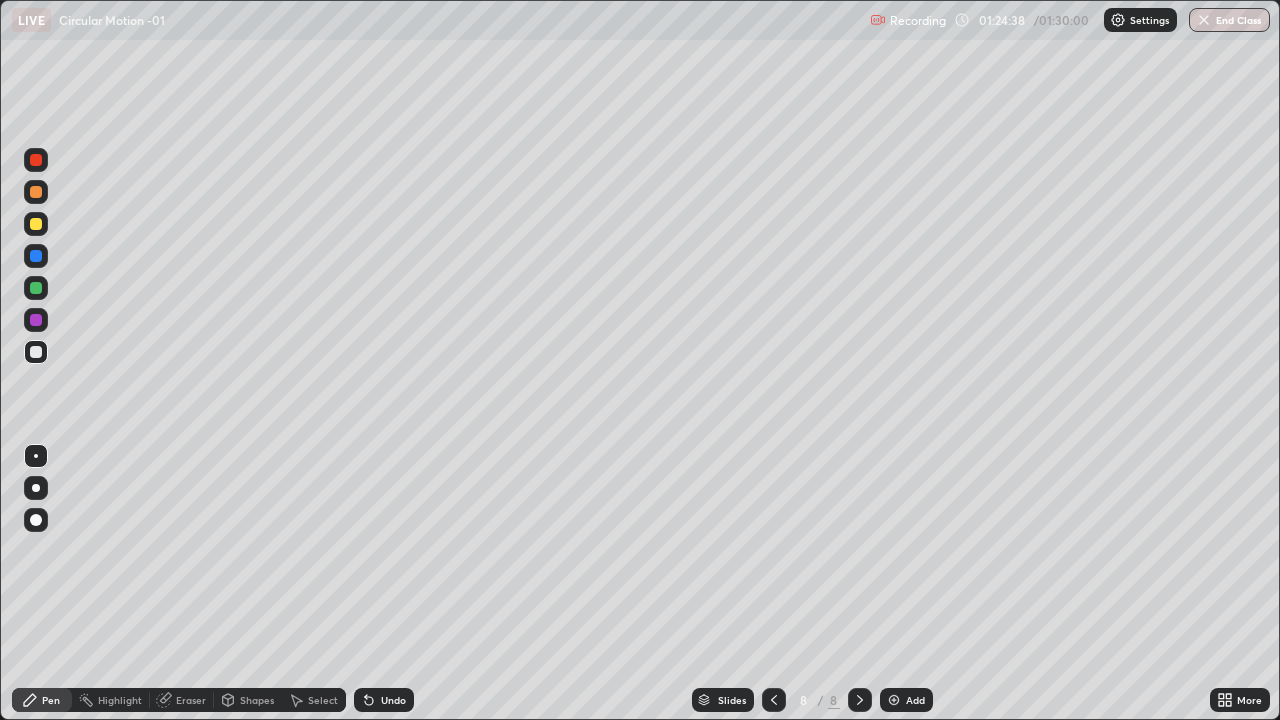 click on "End Class" at bounding box center (1229, 20) 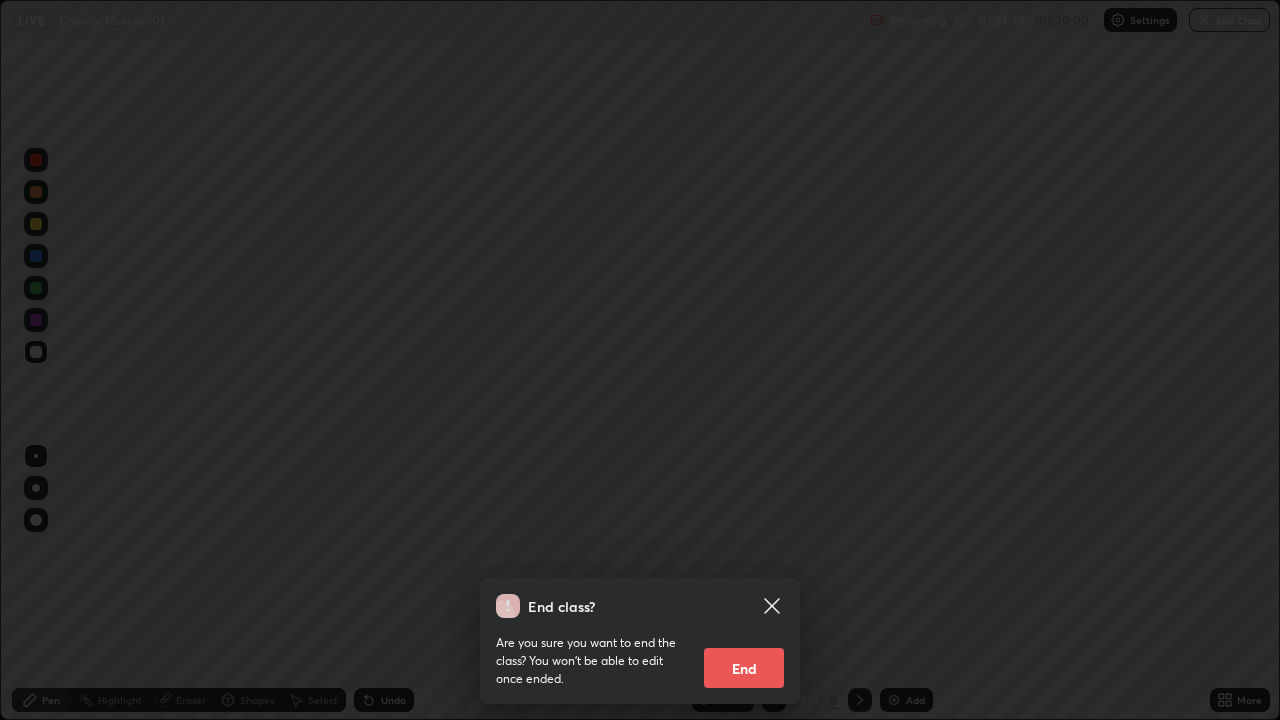 click on "End" at bounding box center [744, 668] 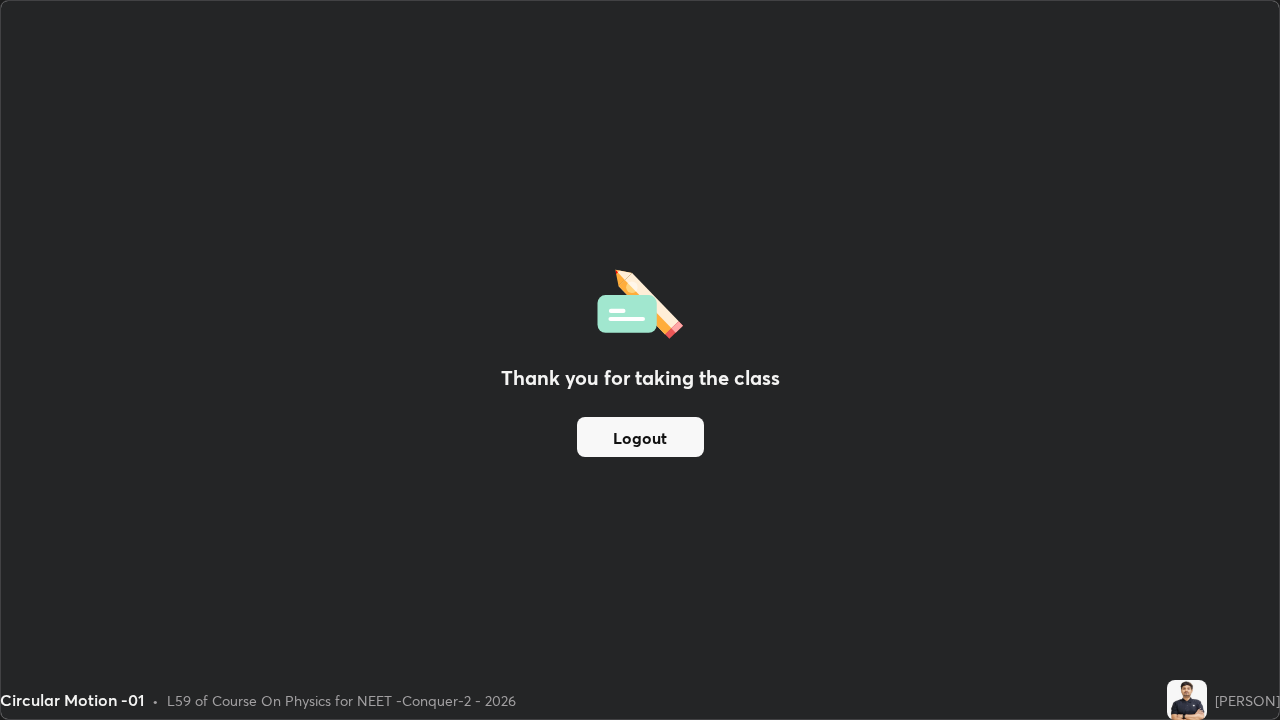 click on "Logout" at bounding box center (640, 437) 